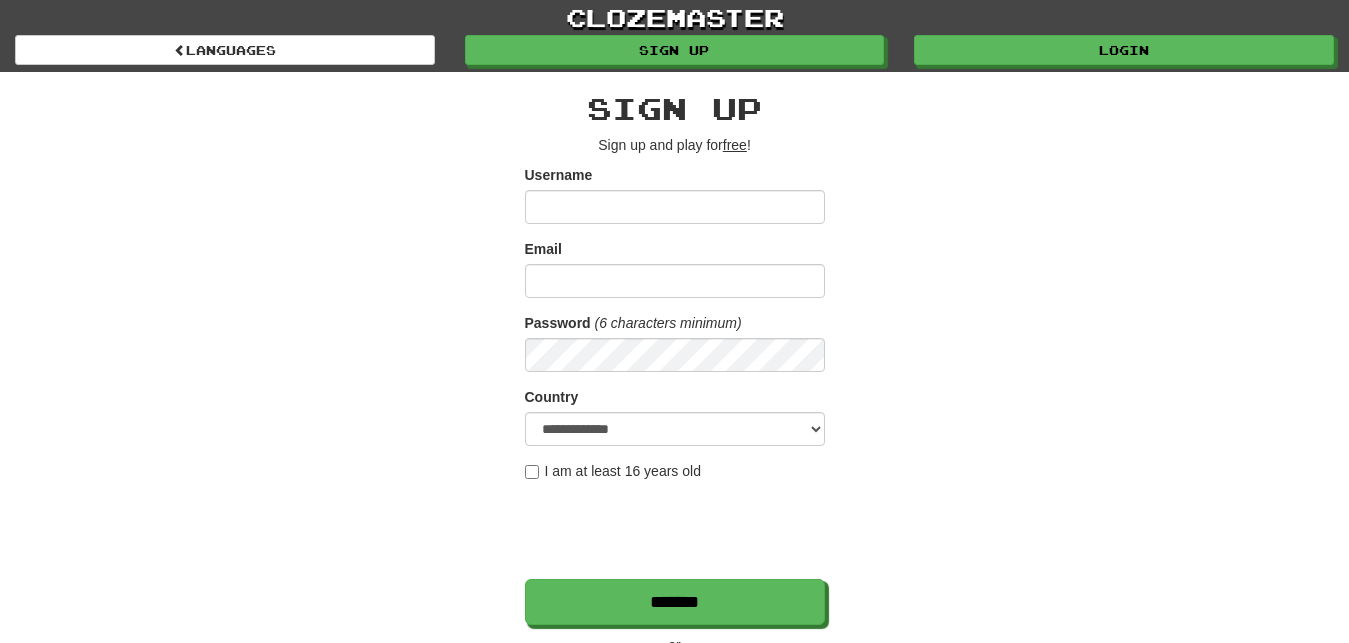 scroll, scrollTop: 0, scrollLeft: 0, axis: both 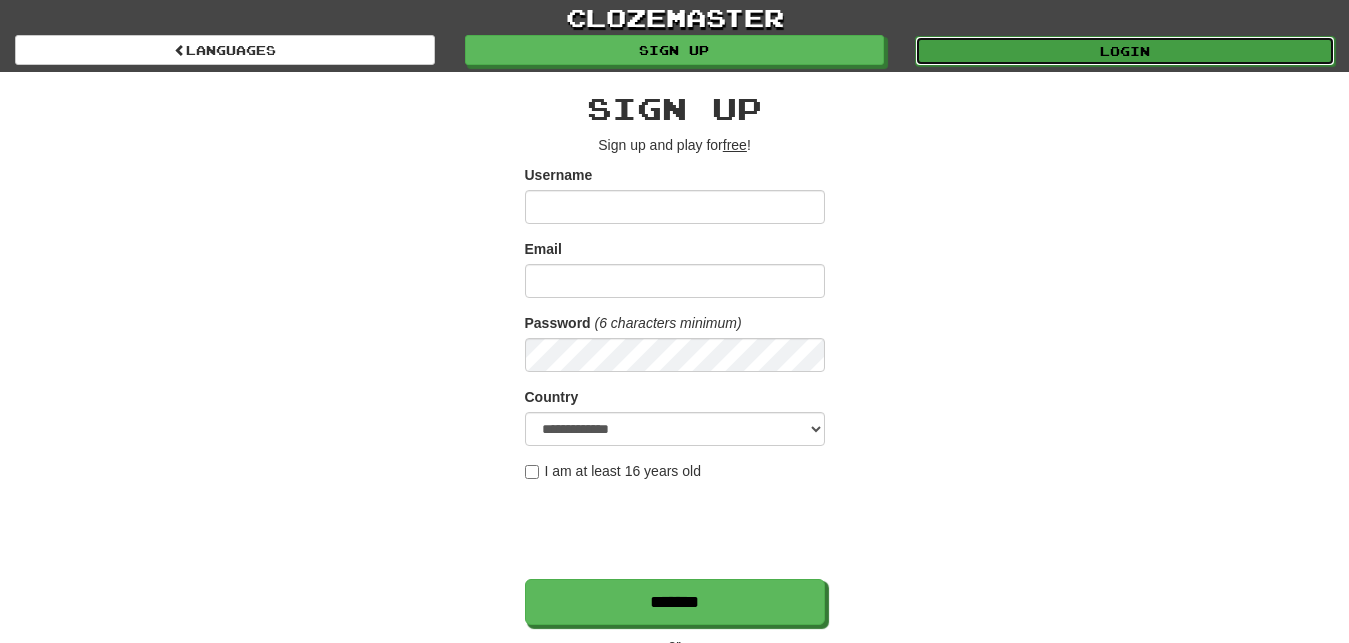 click on "Login" at bounding box center [1125, 51] 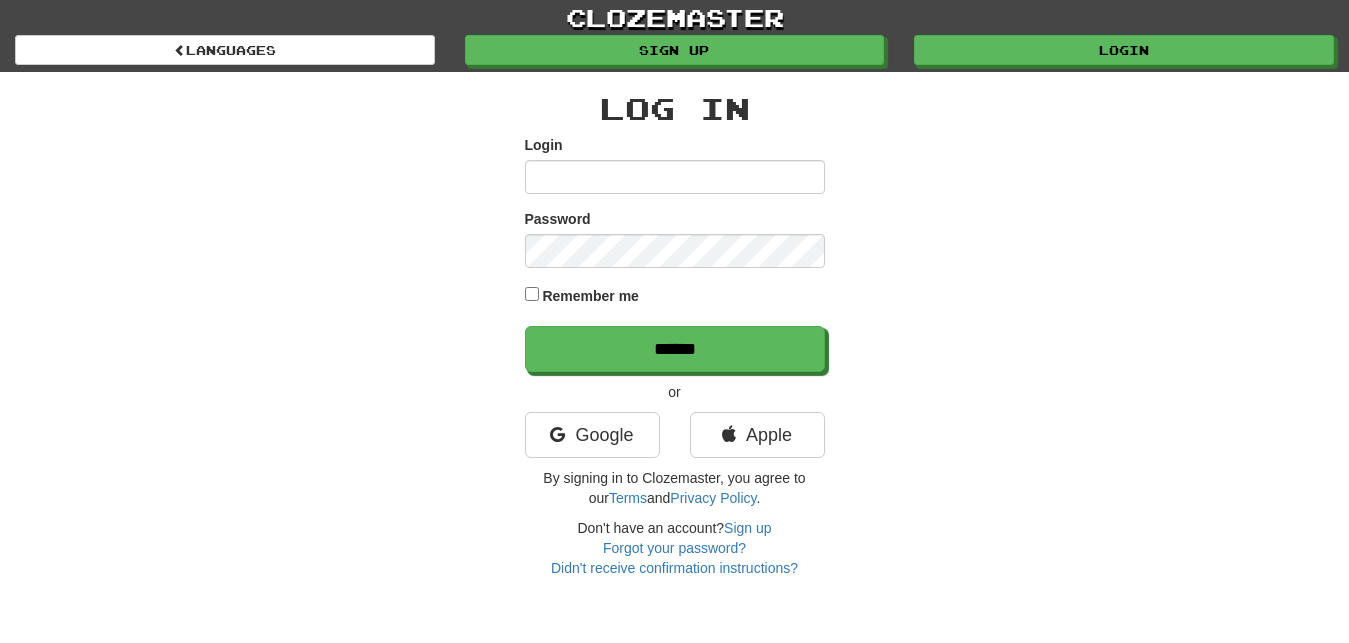 scroll, scrollTop: 0, scrollLeft: 0, axis: both 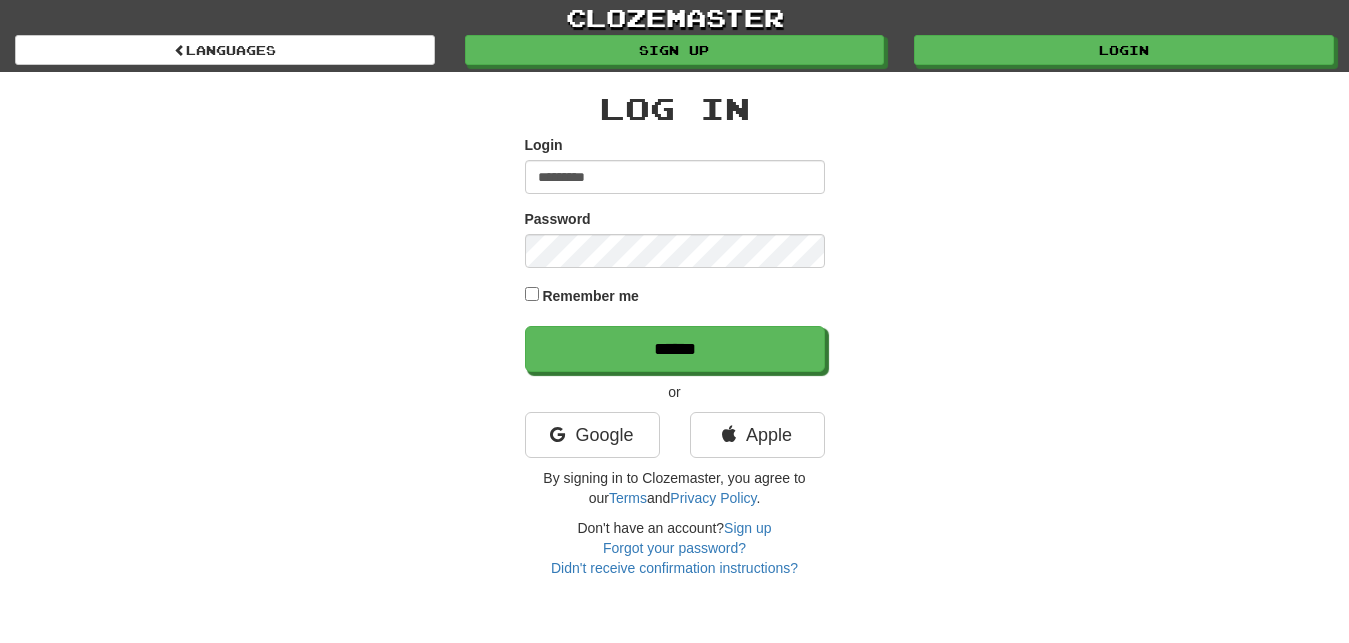 type on "*********" 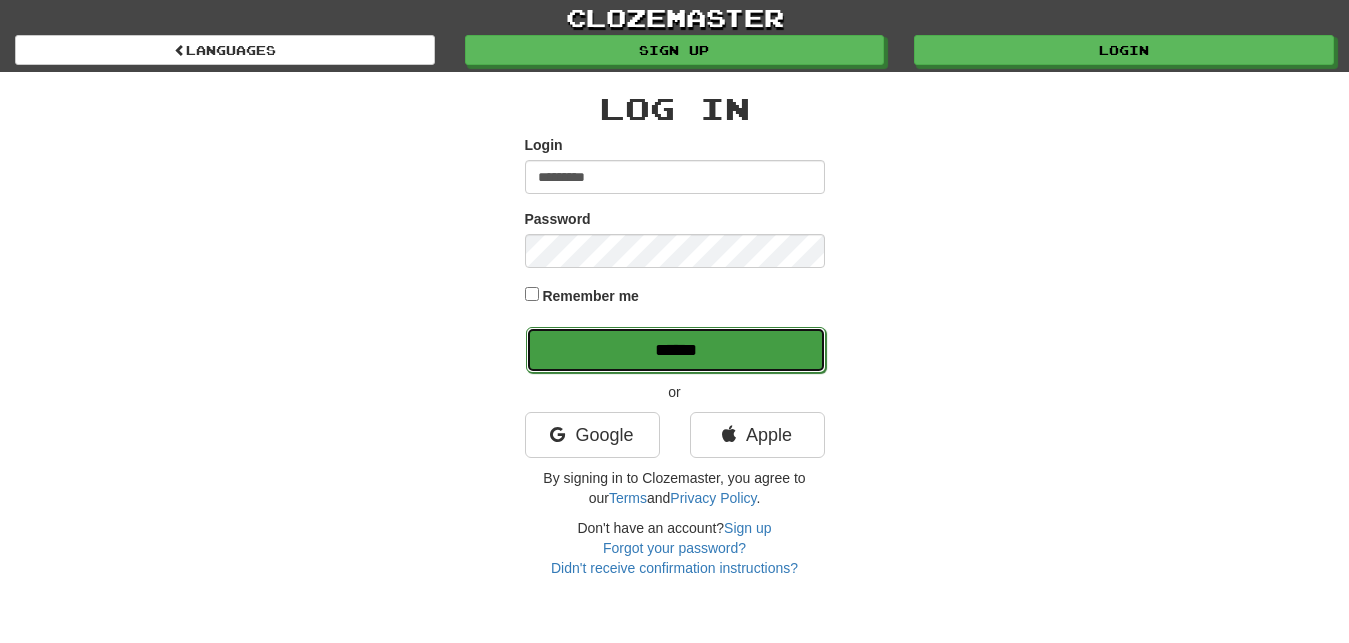 click on "******" at bounding box center (676, 350) 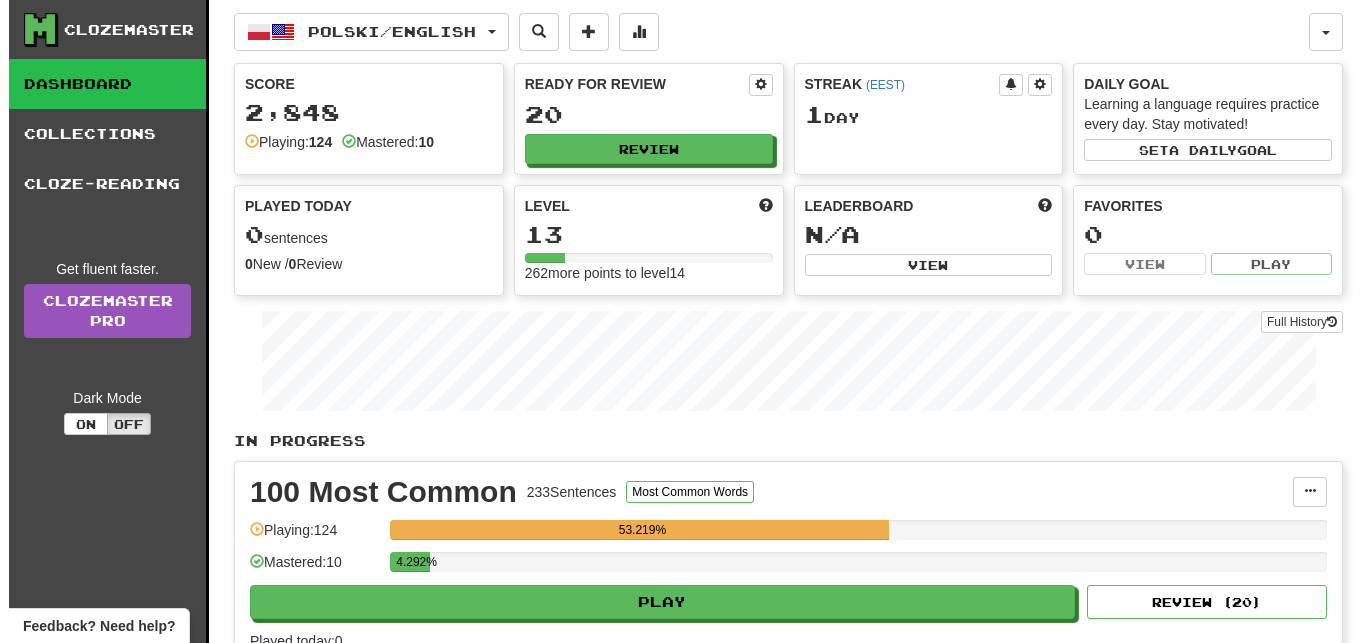 scroll, scrollTop: 0, scrollLeft: 0, axis: both 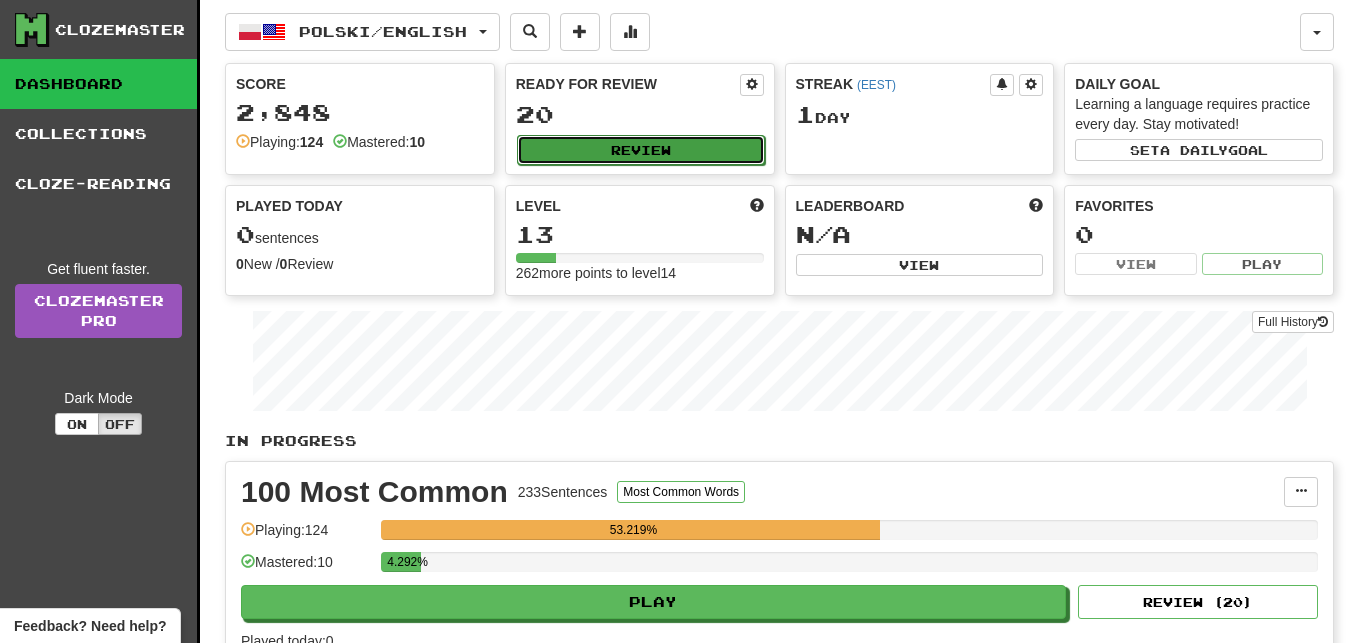 click on "Review" at bounding box center (641, 150) 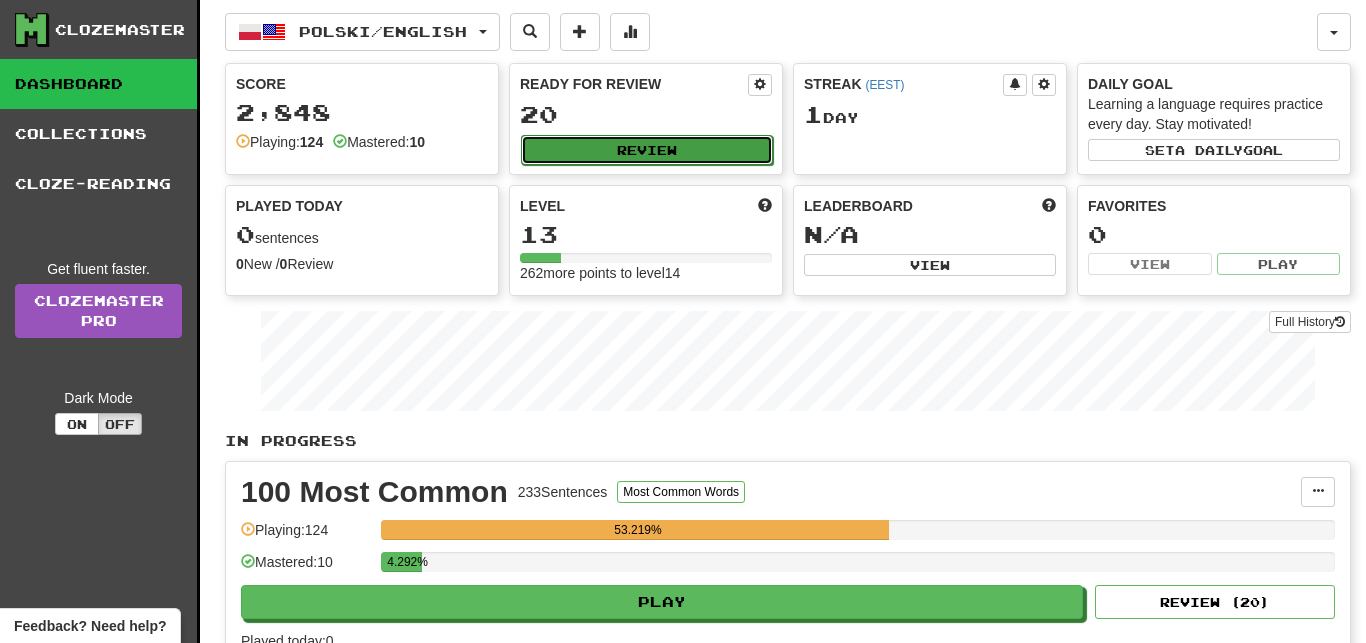 select on "**" 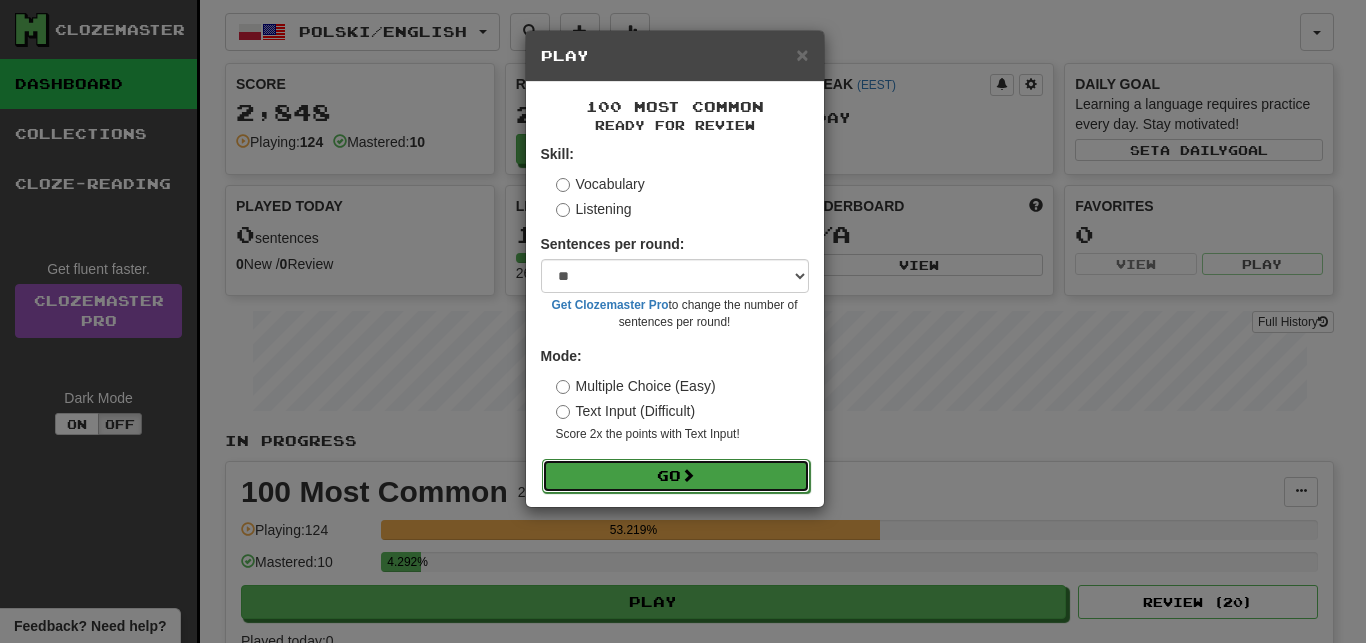 click on "Go" at bounding box center (676, 476) 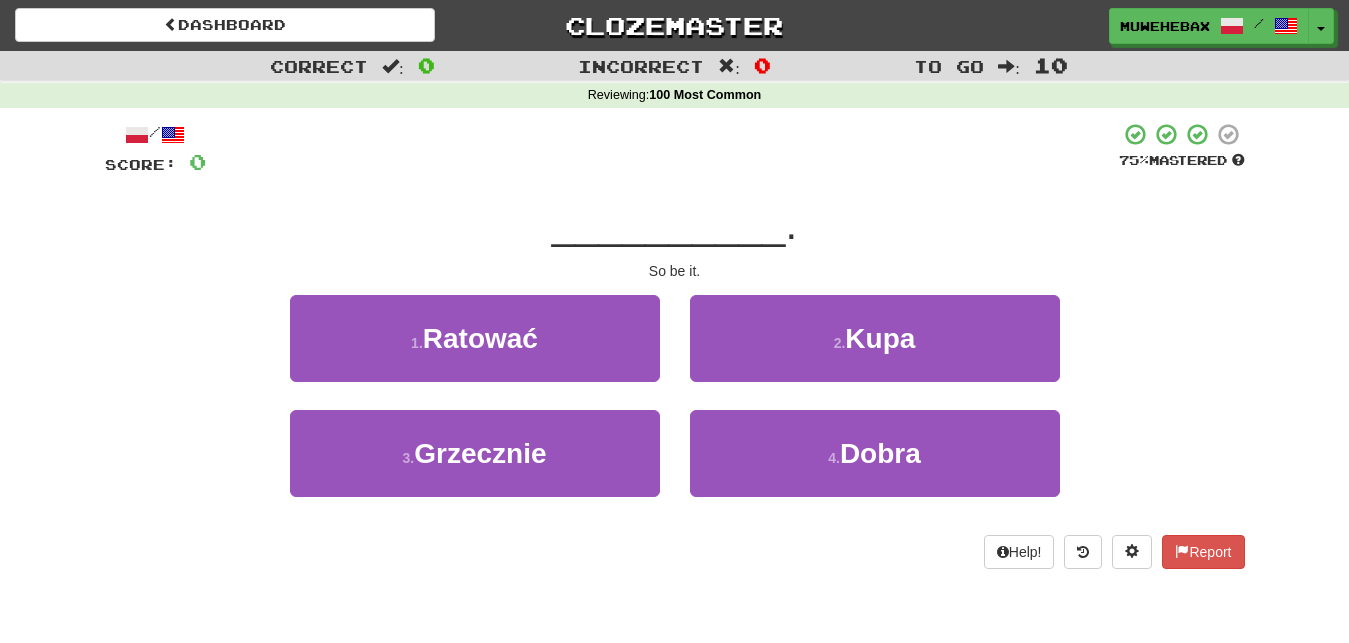 scroll, scrollTop: 0, scrollLeft: 0, axis: both 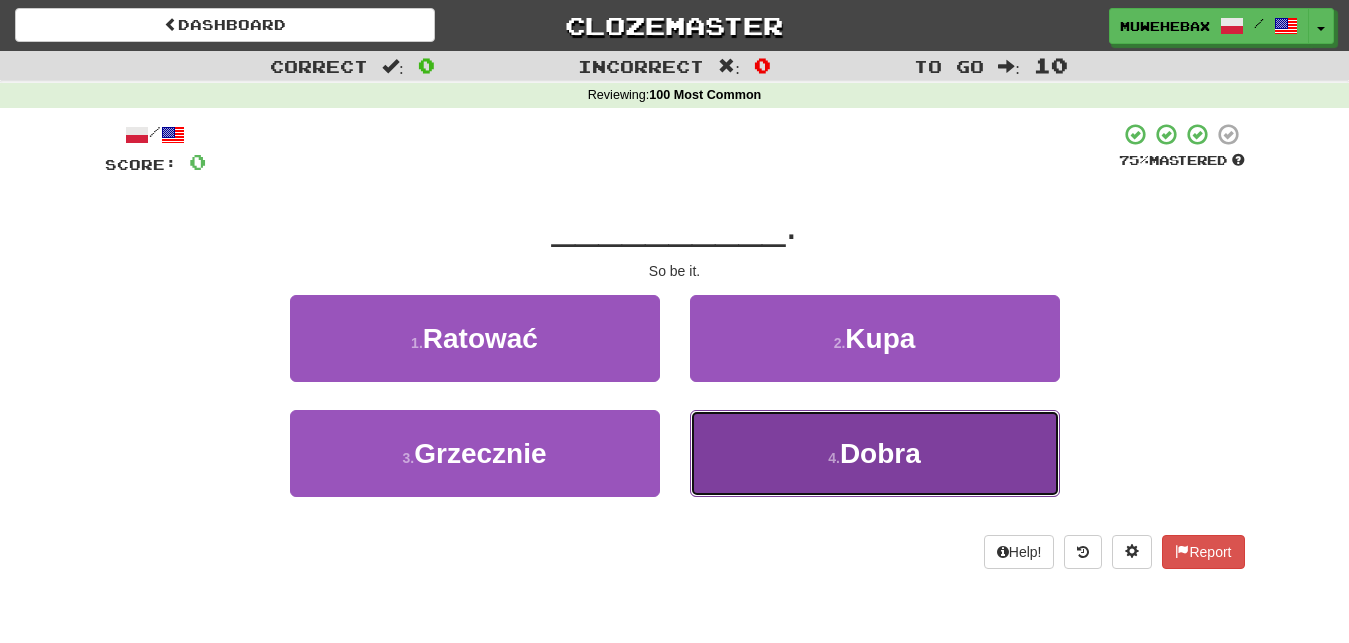 click on "4 .  Dobra" at bounding box center [875, 453] 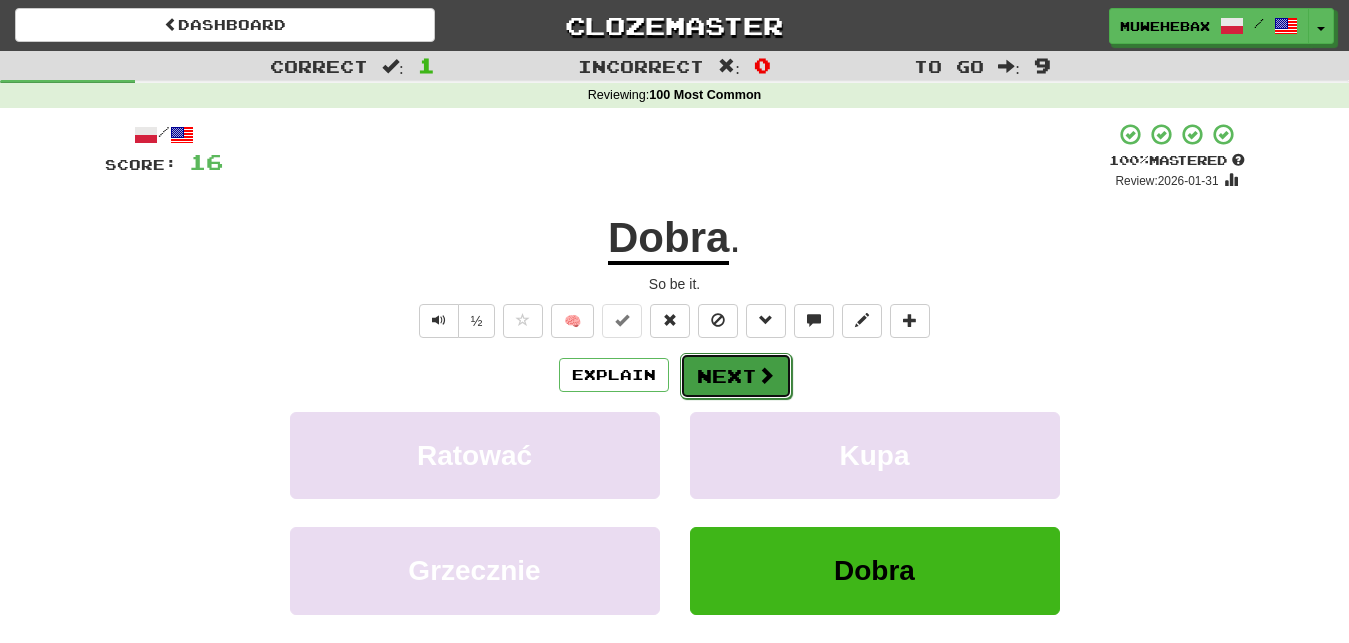 click on "Next" at bounding box center [736, 376] 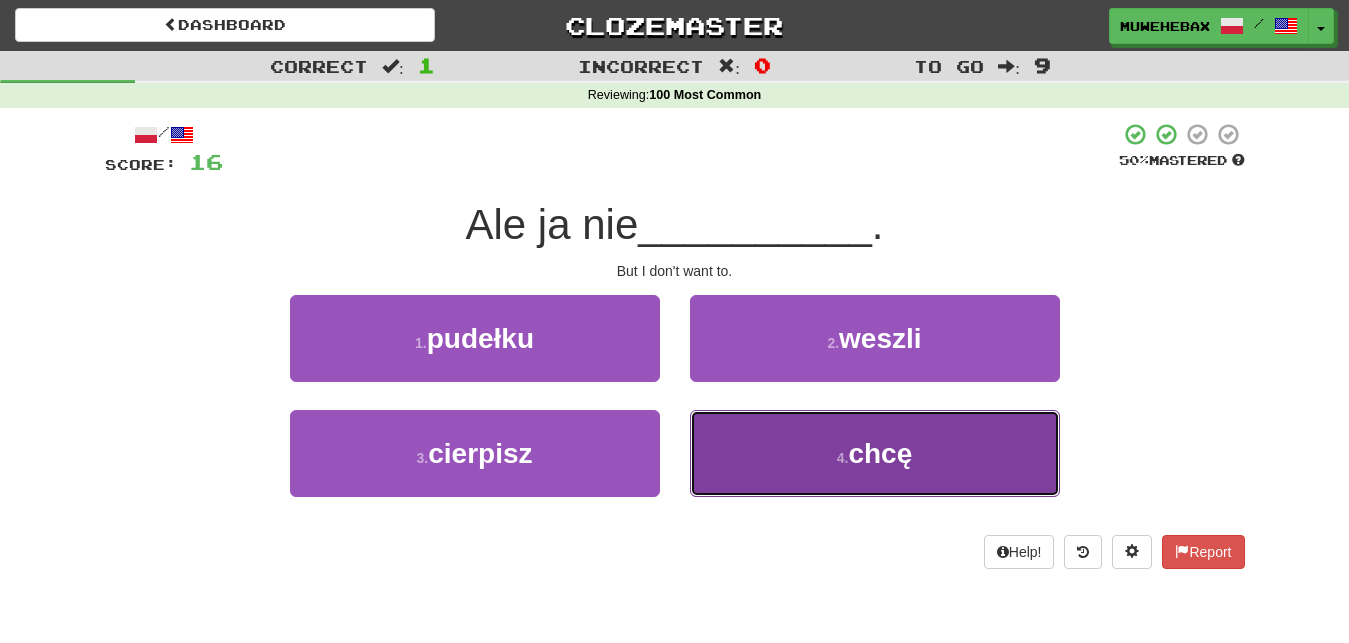 click on "4 .  chcę" at bounding box center [875, 453] 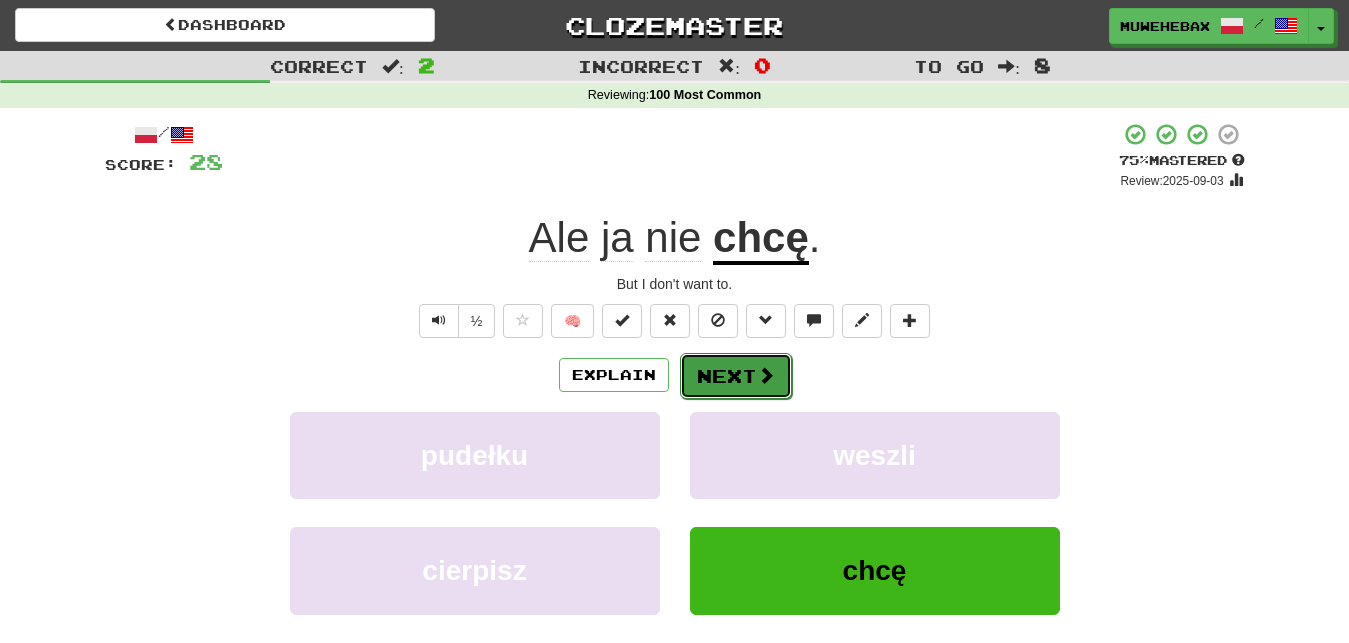 click on "Next" at bounding box center [736, 376] 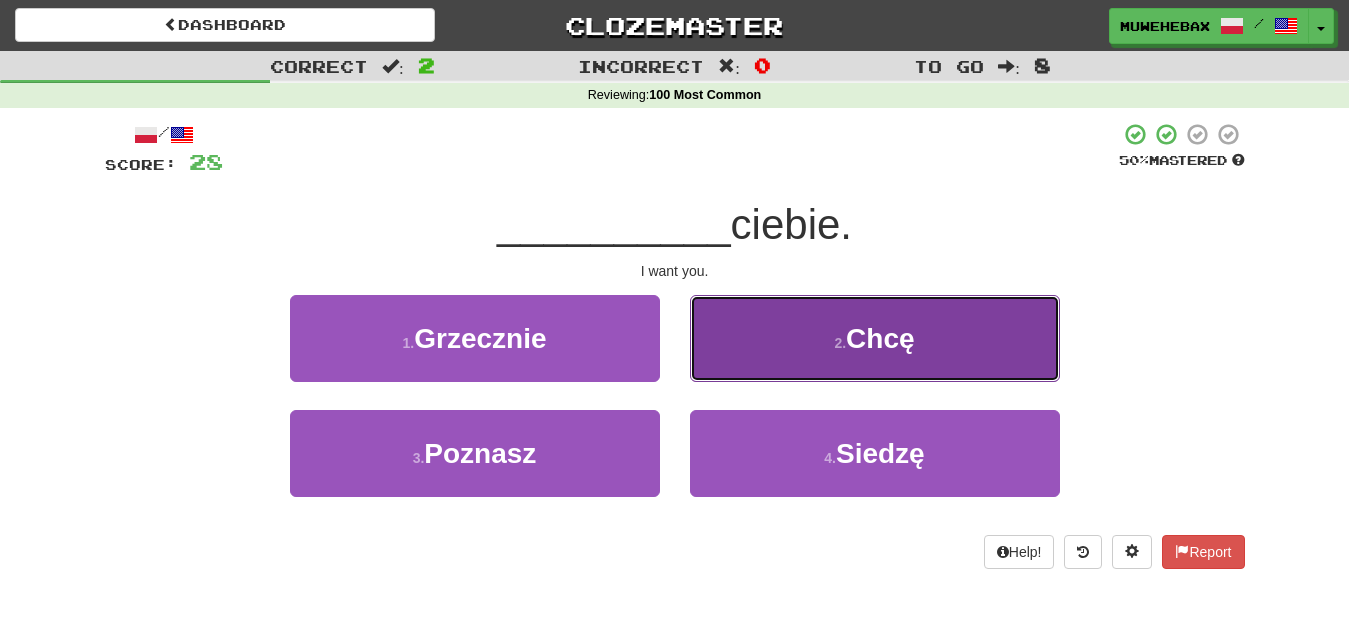 click on "2 .  Chcę" at bounding box center (875, 338) 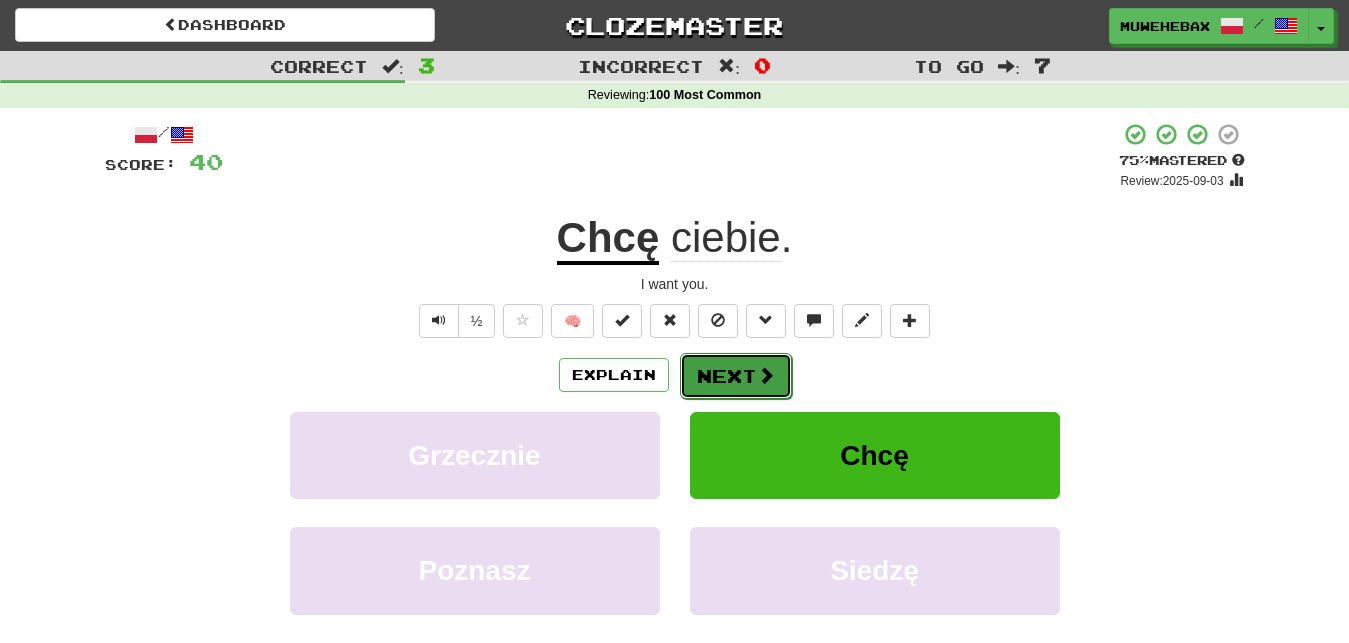 click on "Next" at bounding box center (736, 376) 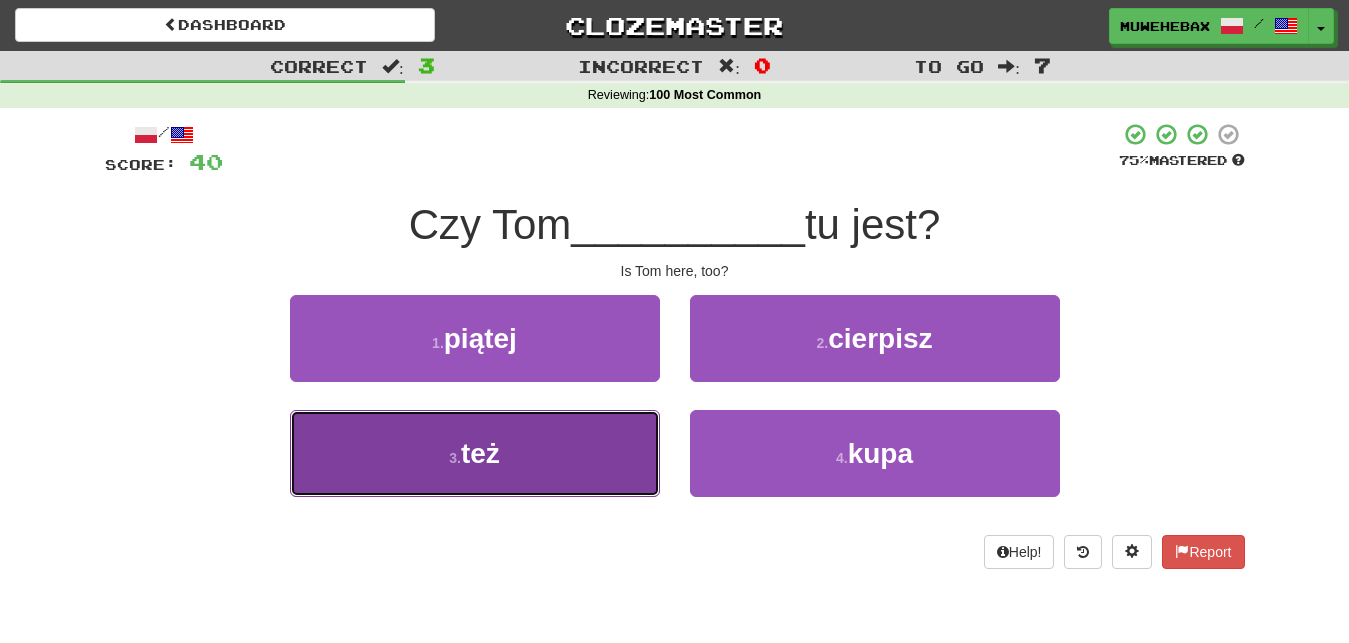 click on "3 .  też" at bounding box center (475, 453) 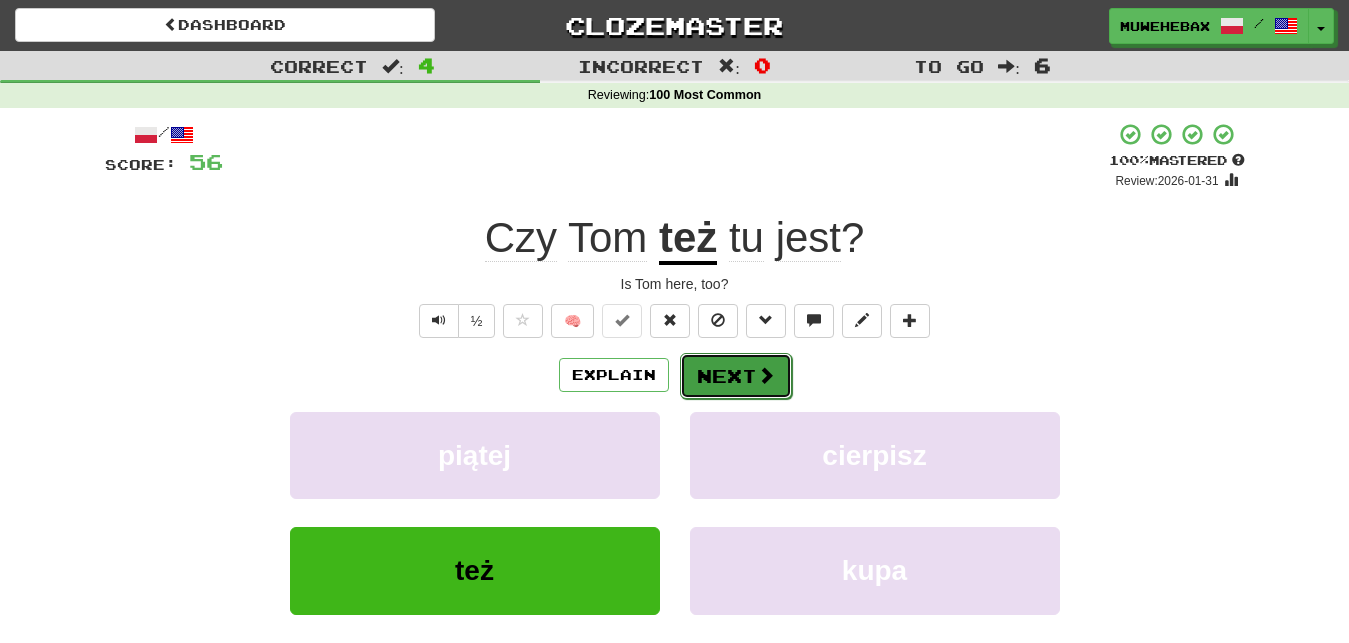 click on "Next" at bounding box center (736, 376) 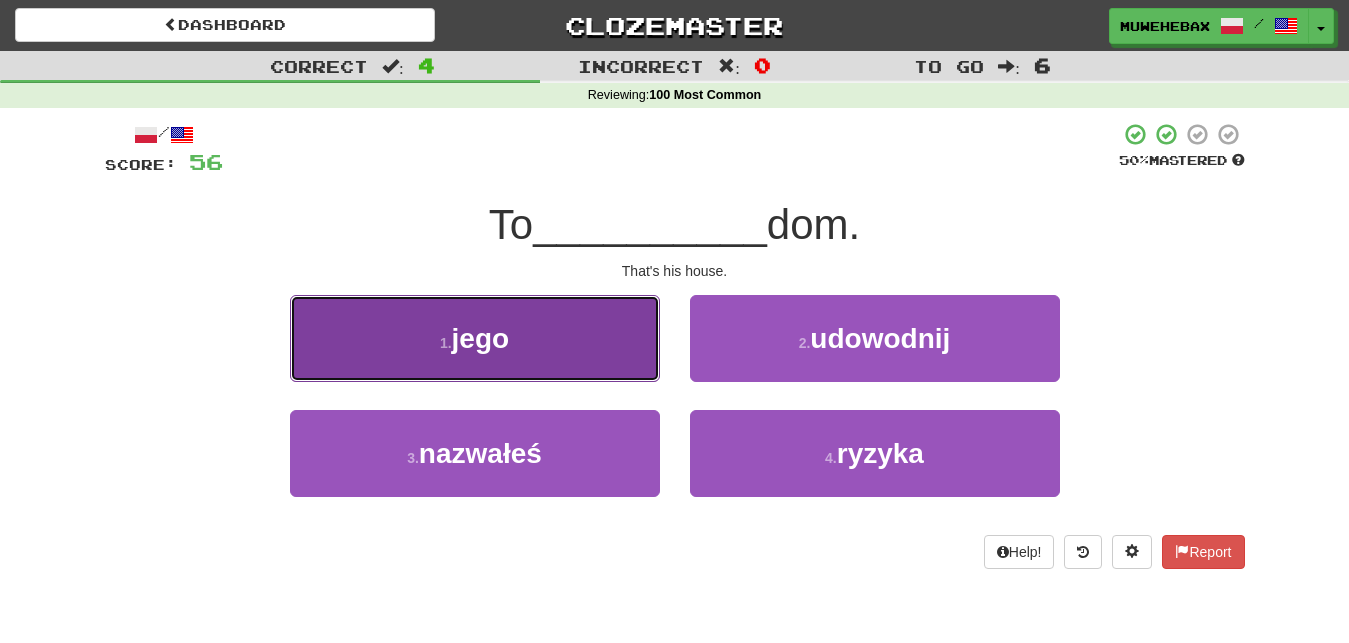 click on "1 .  jego" at bounding box center [475, 338] 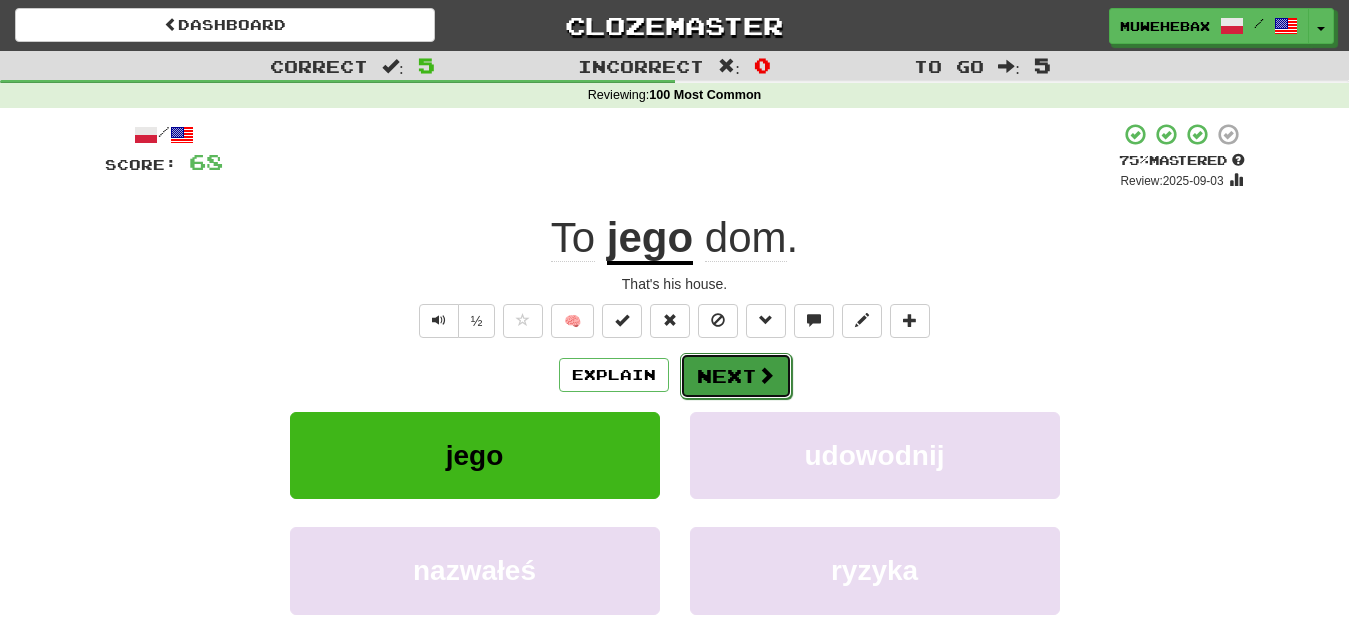 click on "Next" at bounding box center (736, 376) 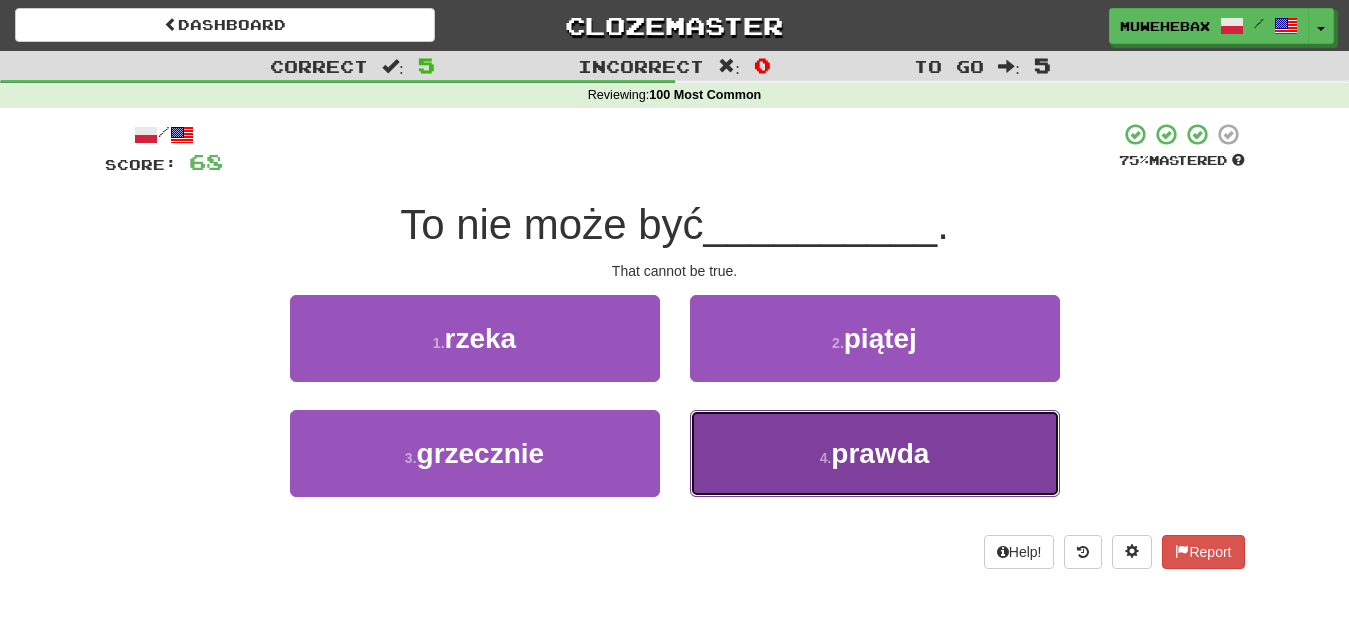 click on "4 .  prawda" at bounding box center (875, 453) 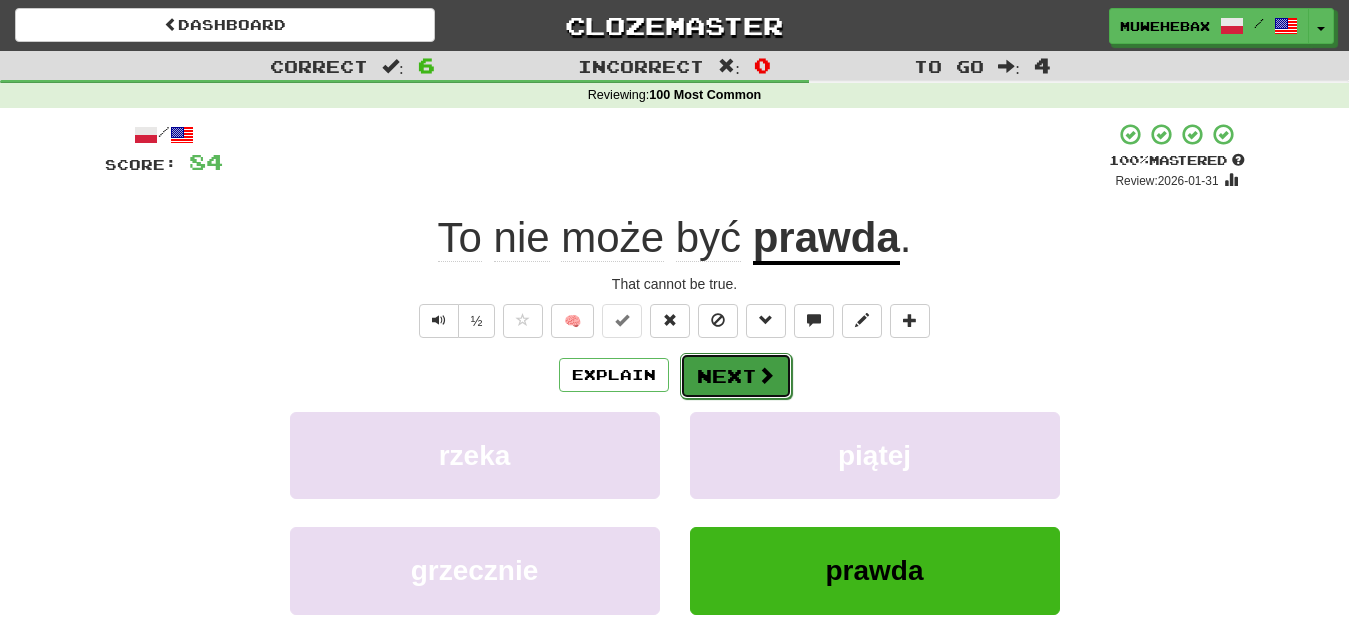 click on "Next" at bounding box center (736, 376) 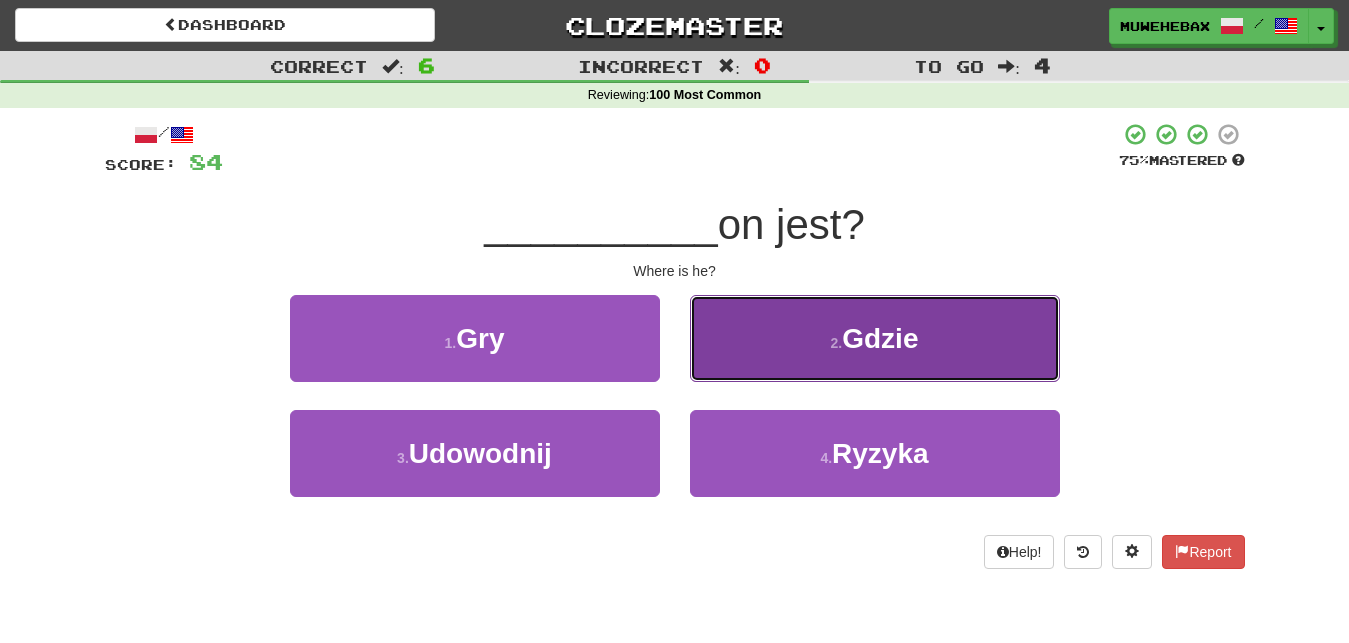 click on "2 .  Gdzie" at bounding box center [875, 338] 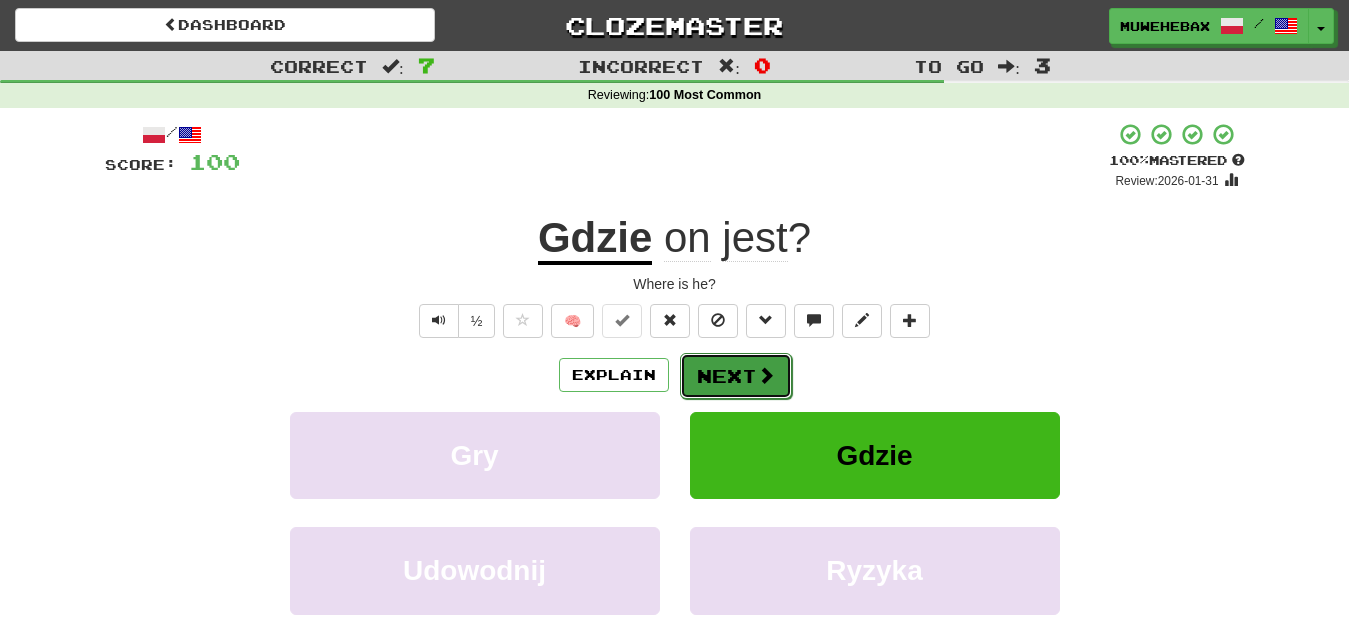 click on "Next" at bounding box center (736, 376) 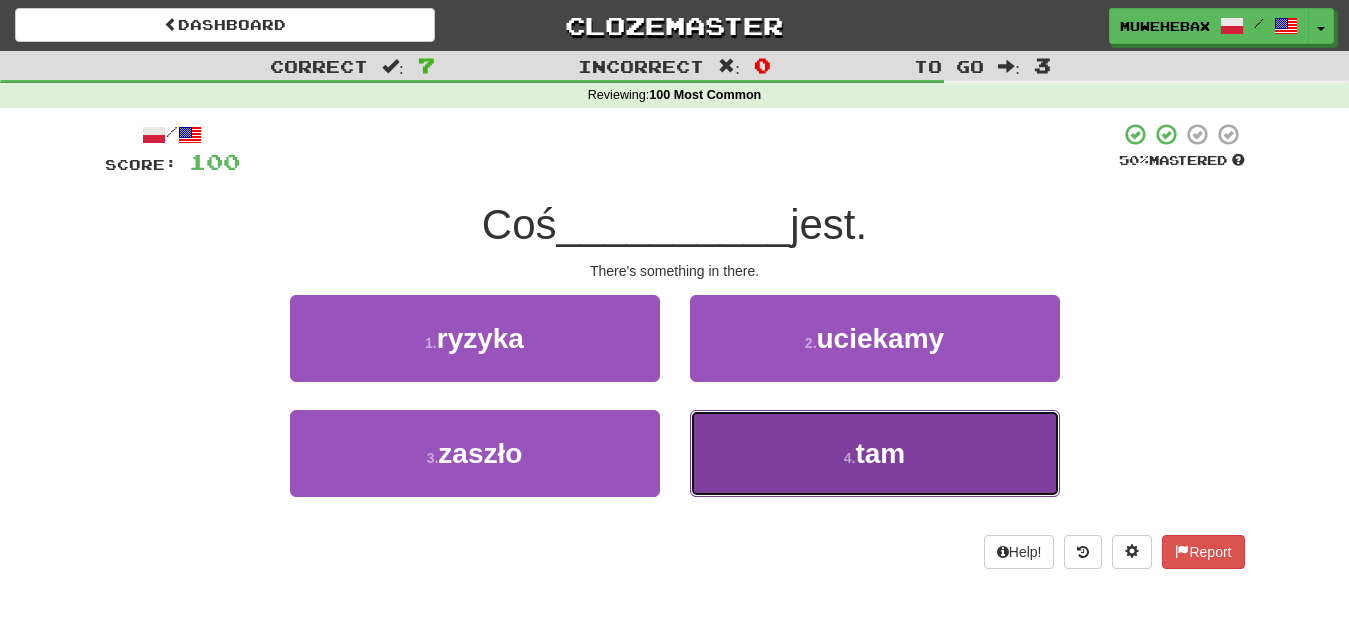 click on "4 .  tam" at bounding box center (875, 453) 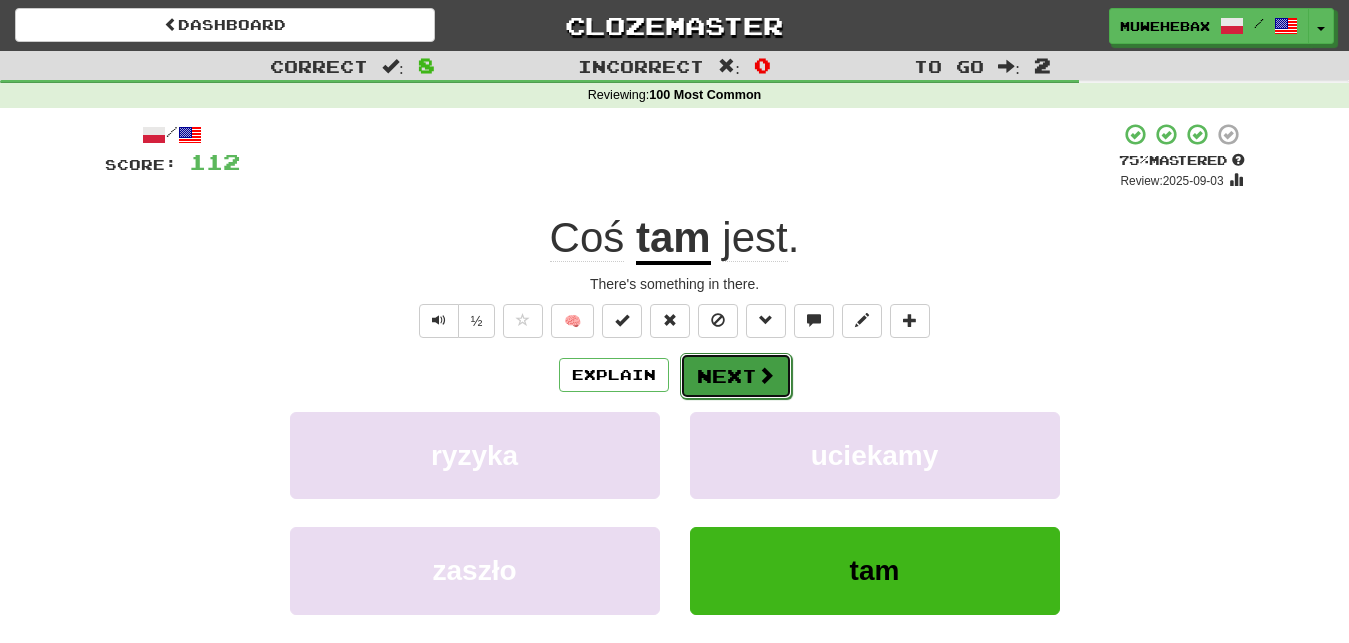 click on "Next" at bounding box center (736, 376) 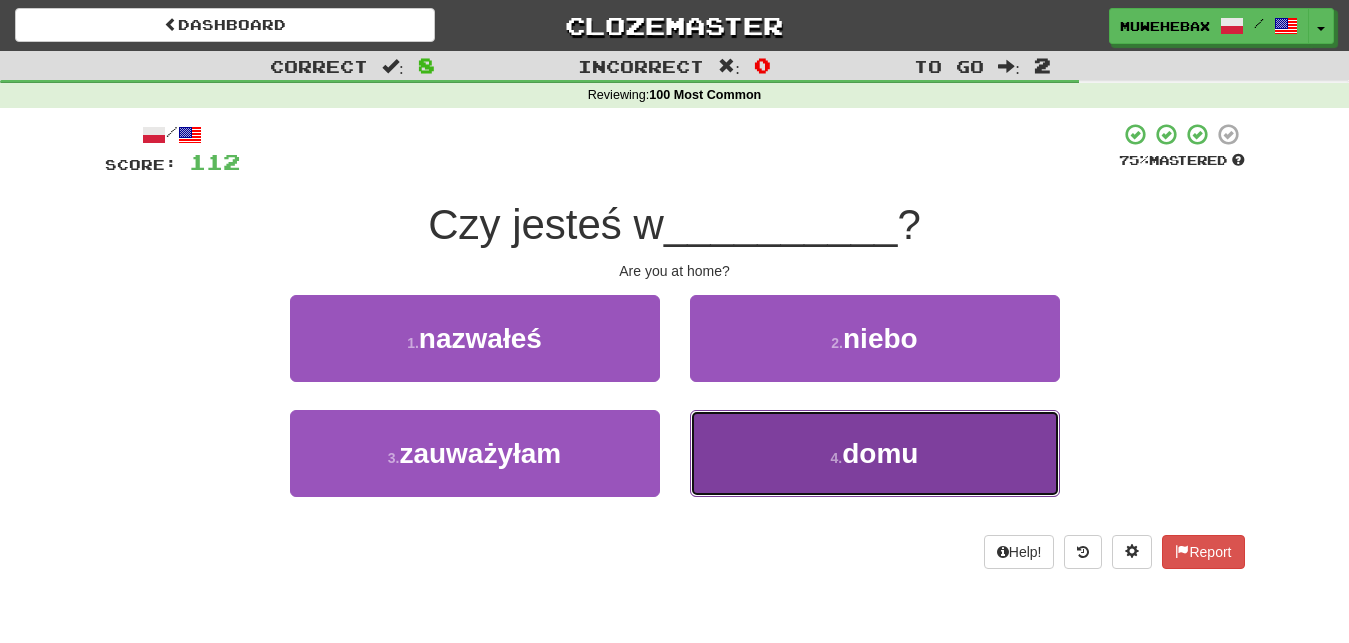 click on "4 .  domu" at bounding box center [875, 453] 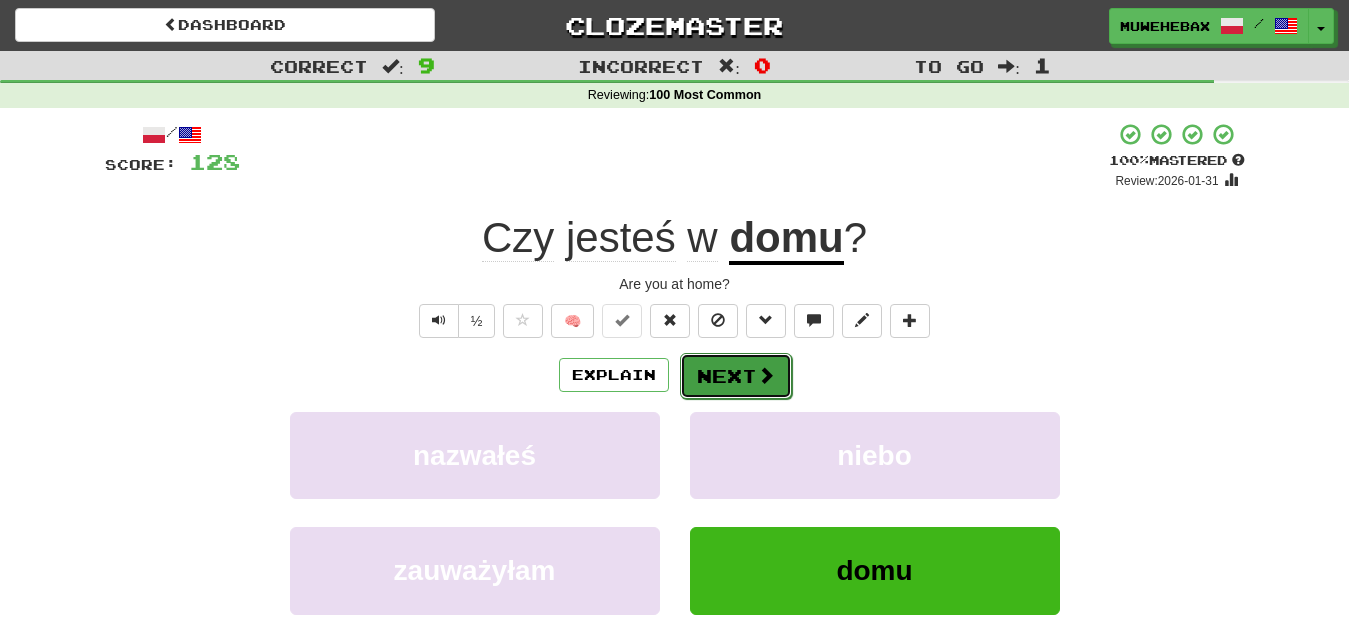 click on "Next" at bounding box center (736, 376) 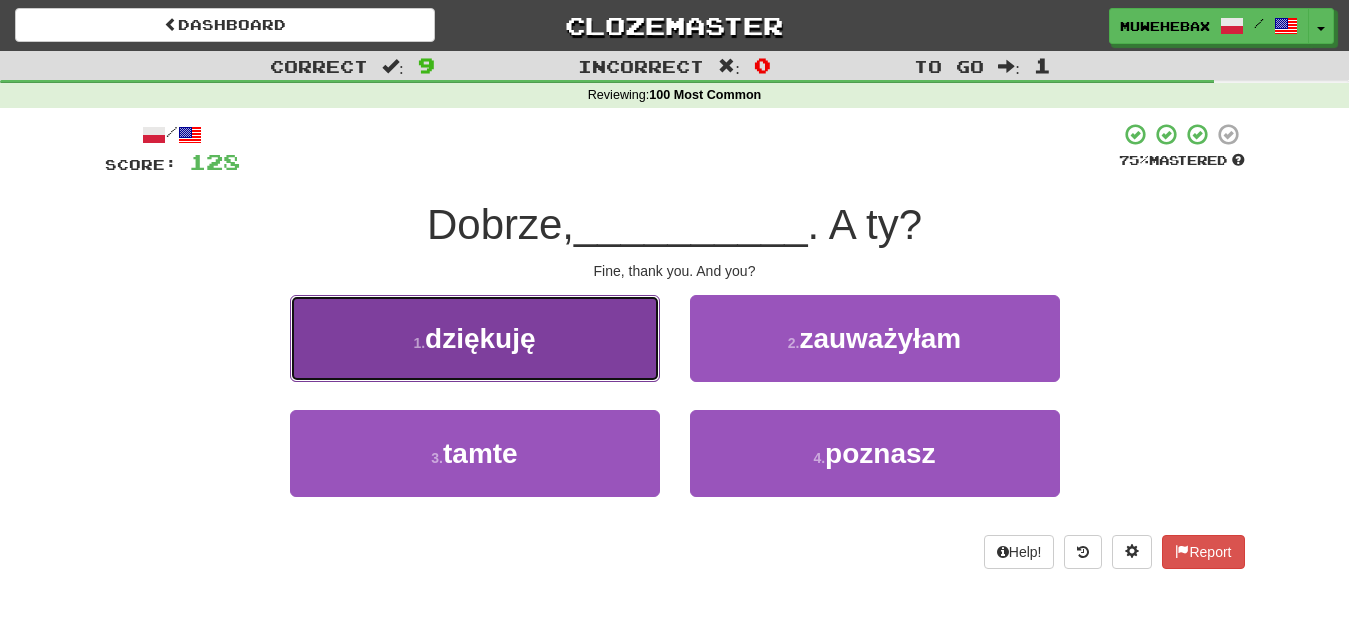 click on "1 .  dziękuję" at bounding box center (475, 338) 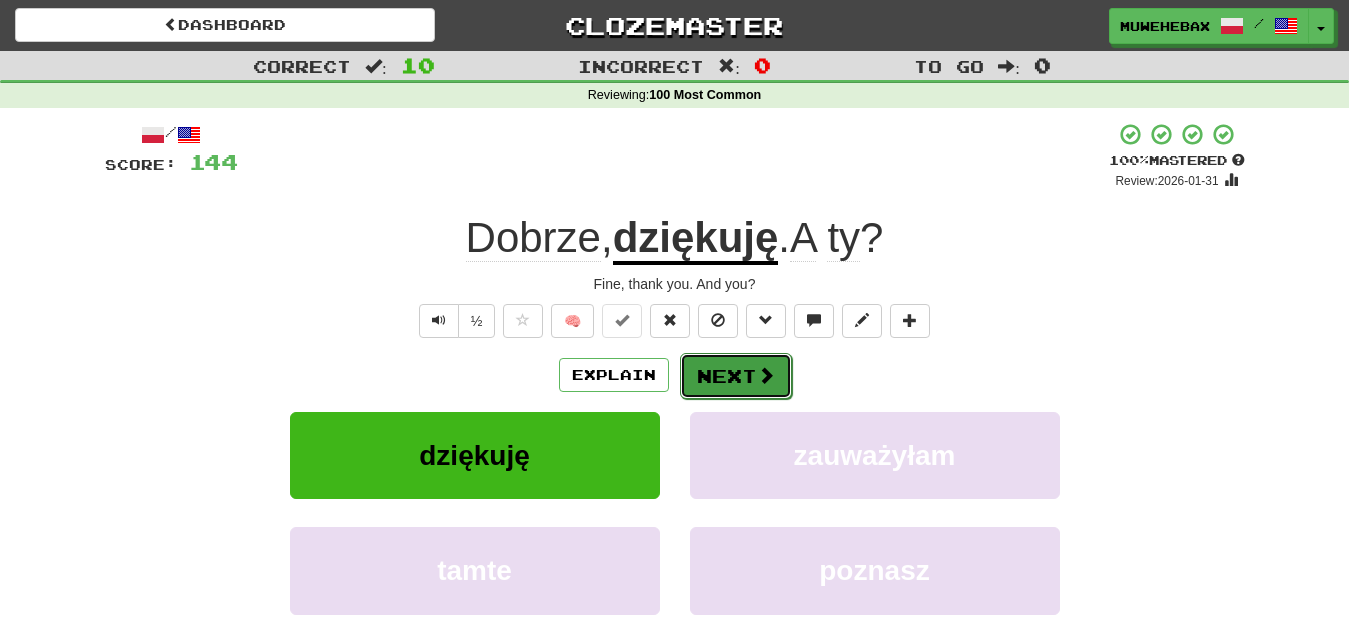 click on "Next" at bounding box center (736, 376) 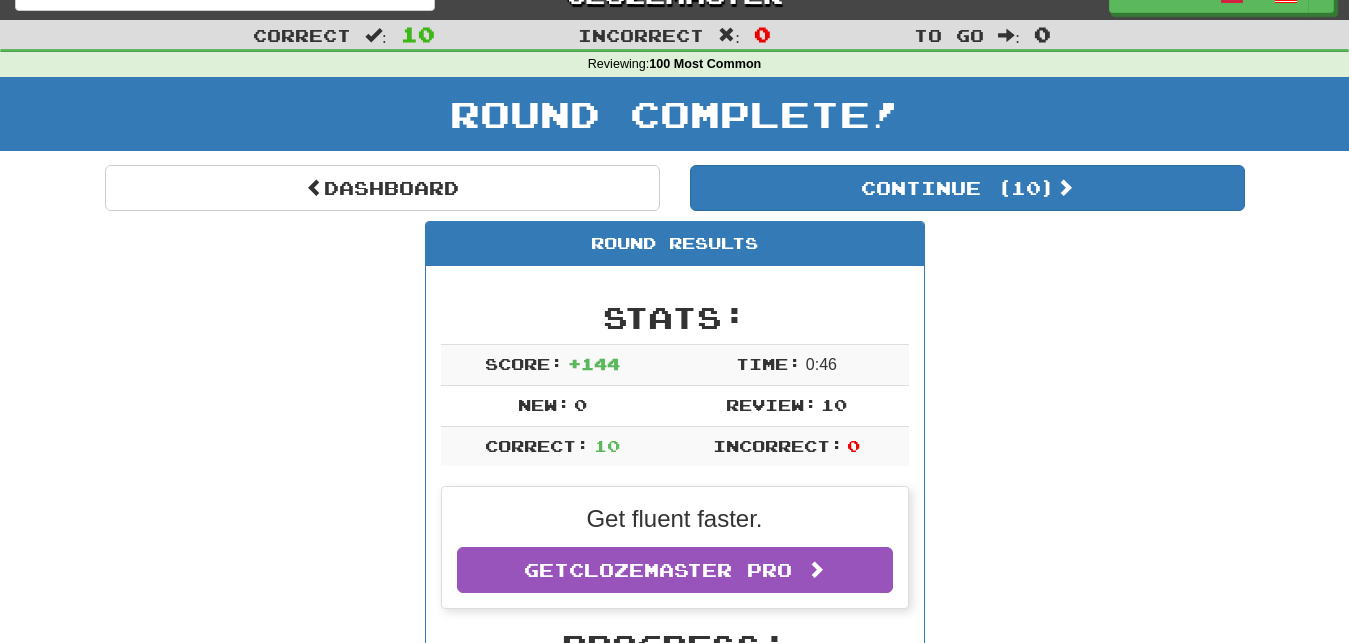 scroll, scrollTop: 0, scrollLeft: 0, axis: both 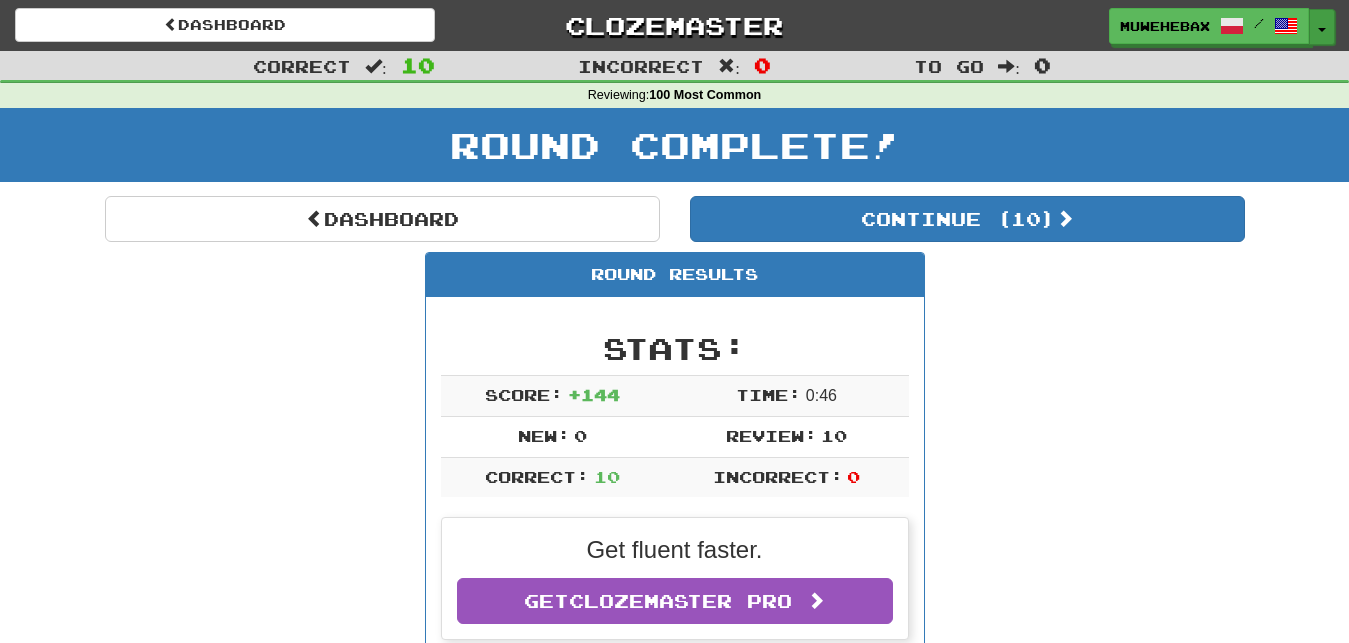 click at bounding box center (1322, 30) 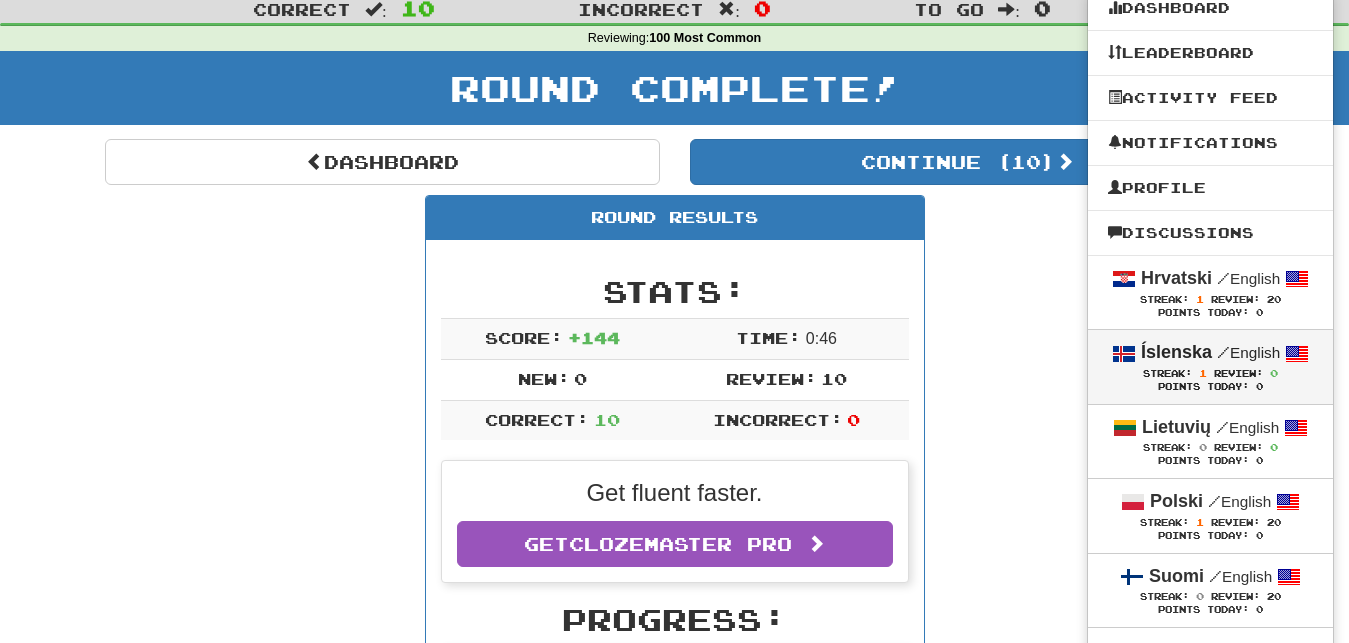 scroll, scrollTop: 102, scrollLeft: 0, axis: vertical 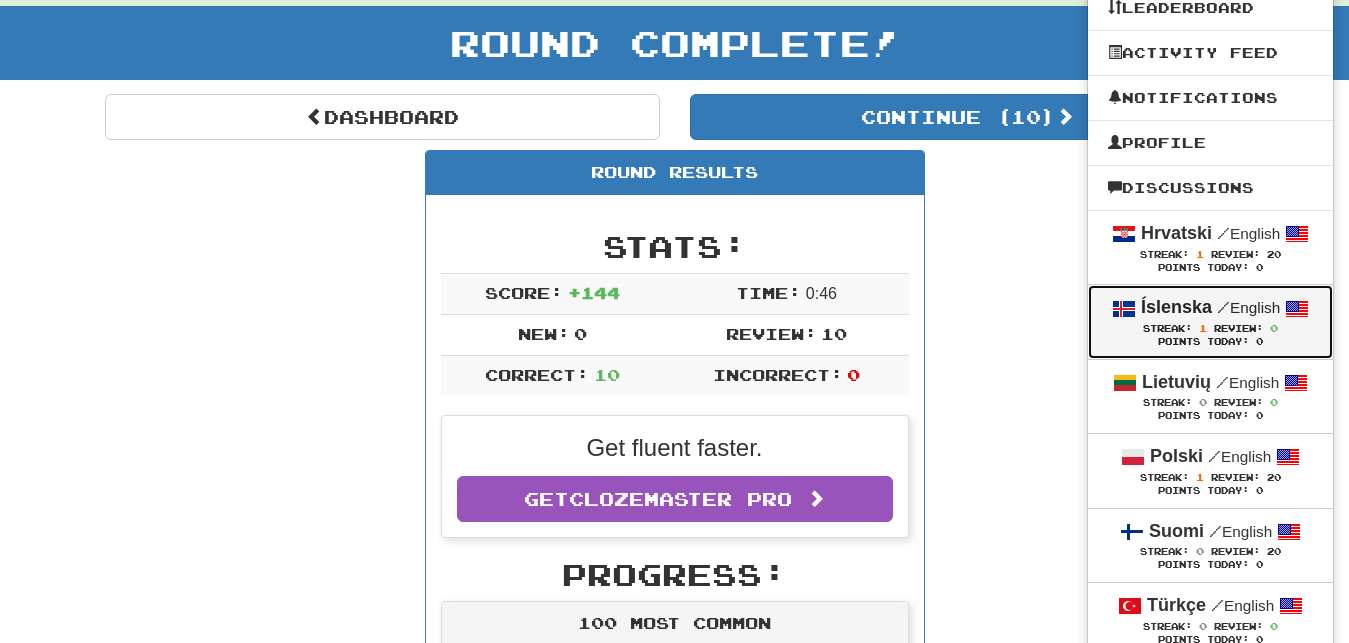 click on "Streak:" at bounding box center (1167, 328) 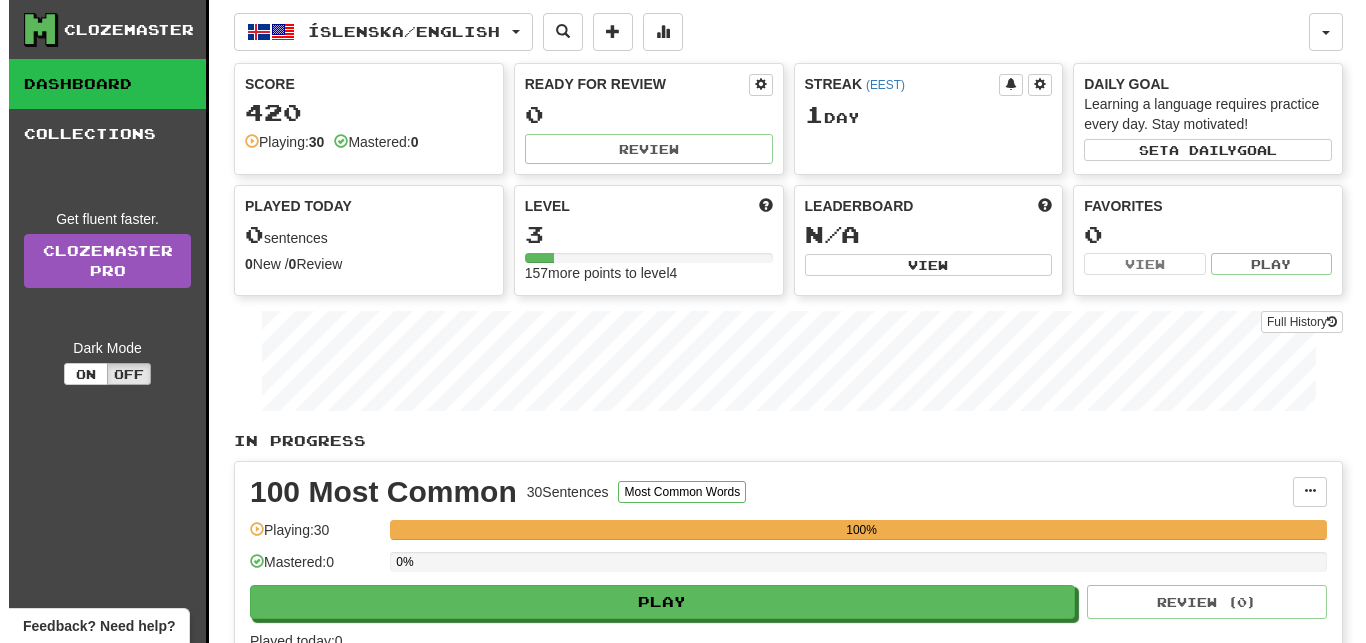 scroll, scrollTop: 0, scrollLeft: 0, axis: both 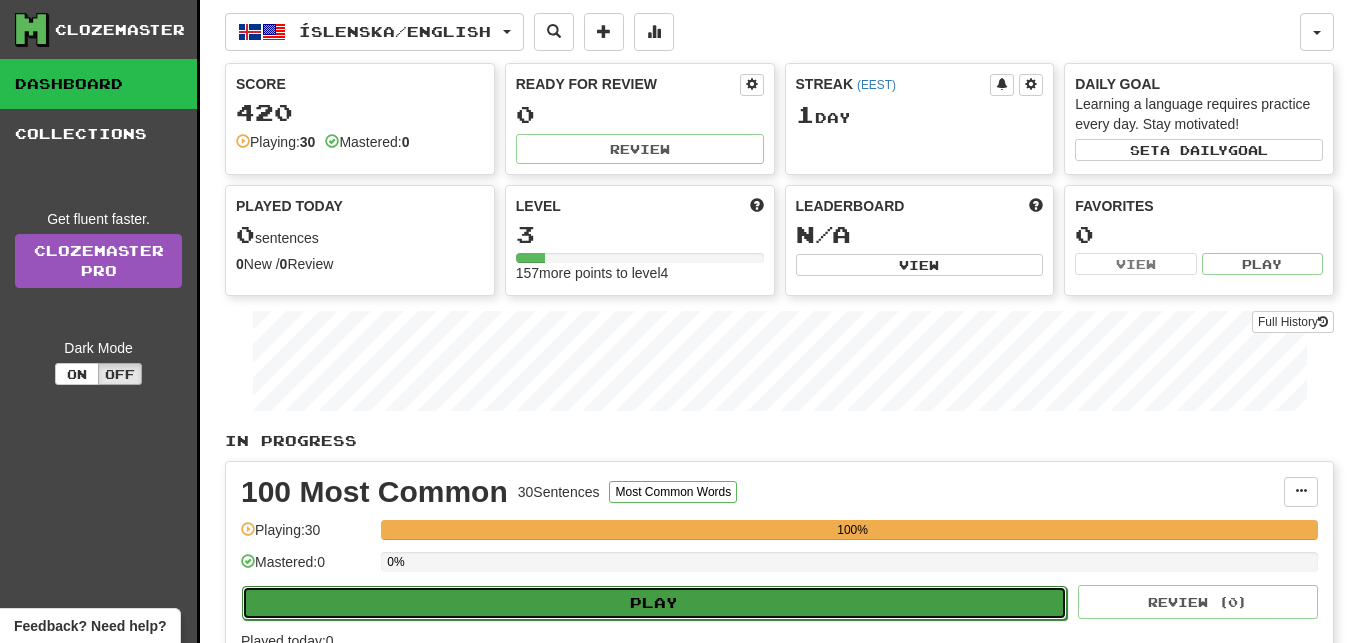 click on "Play" at bounding box center (654, 603) 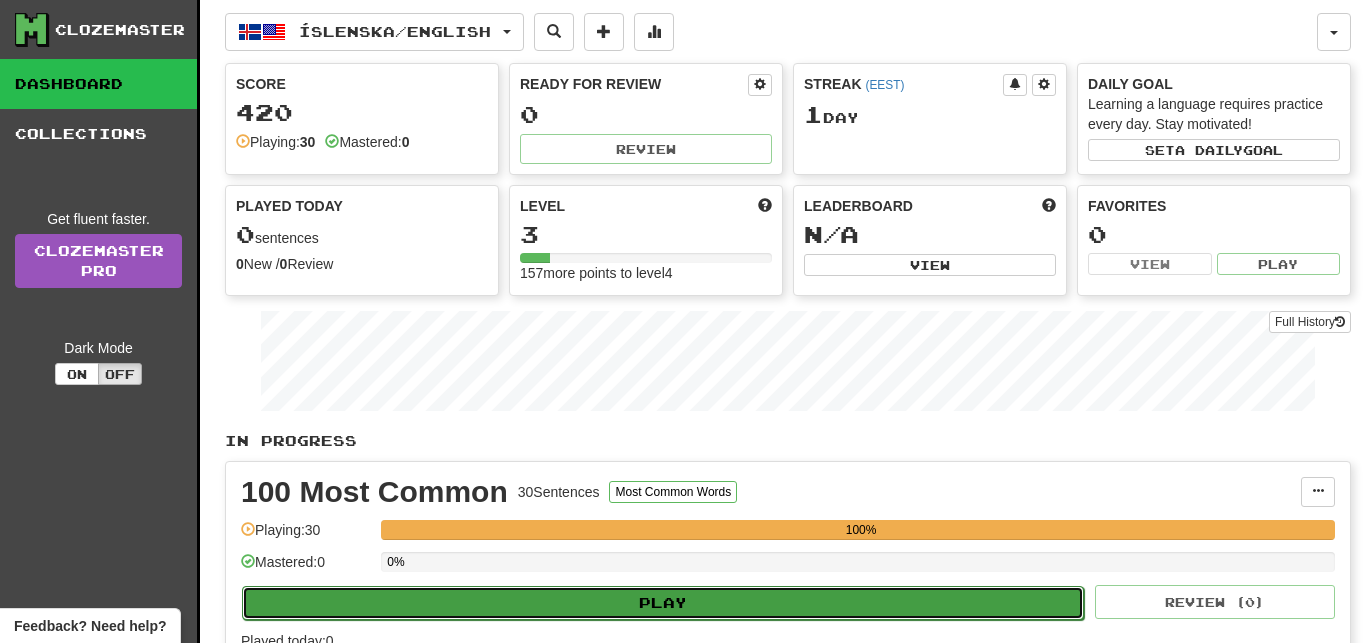 select on "**" 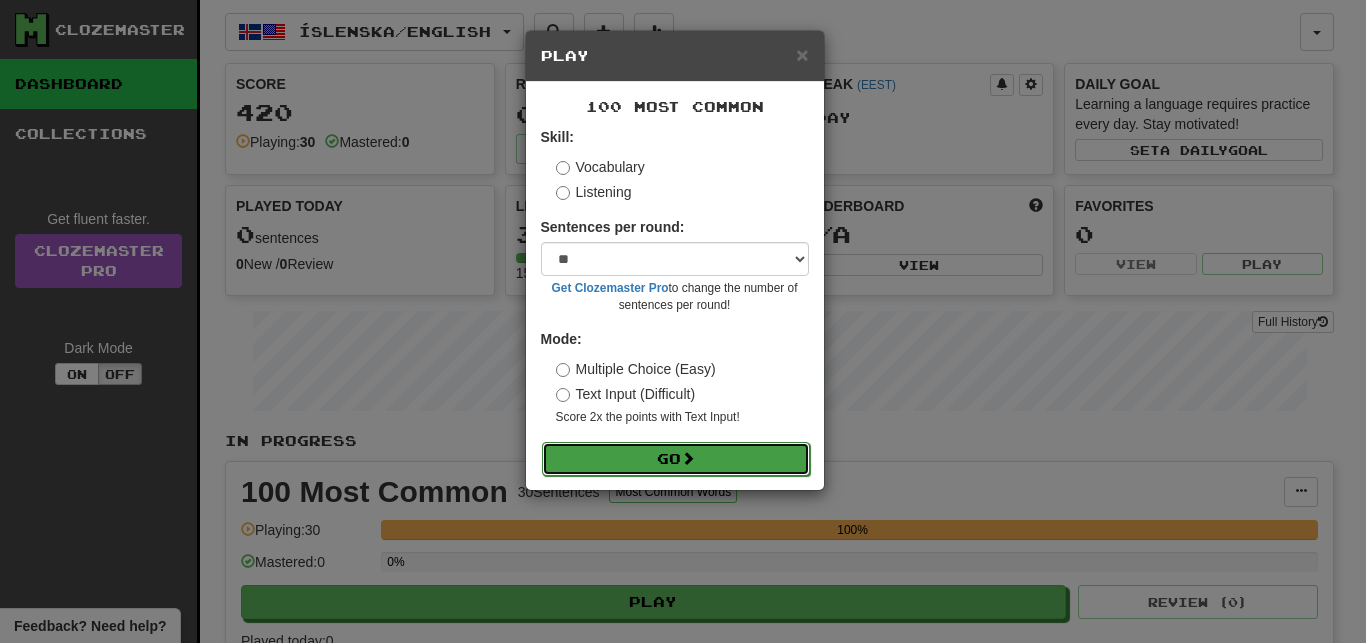 click on "Go" at bounding box center (676, 459) 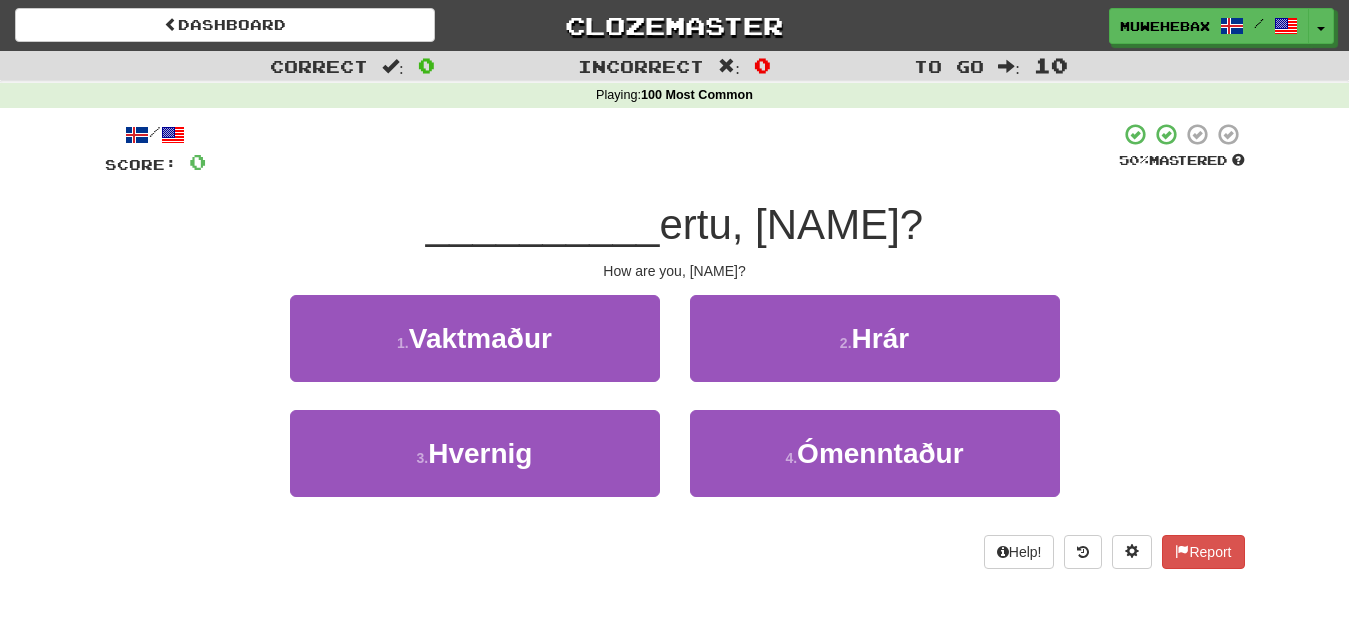 scroll, scrollTop: 0, scrollLeft: 0, axis: both 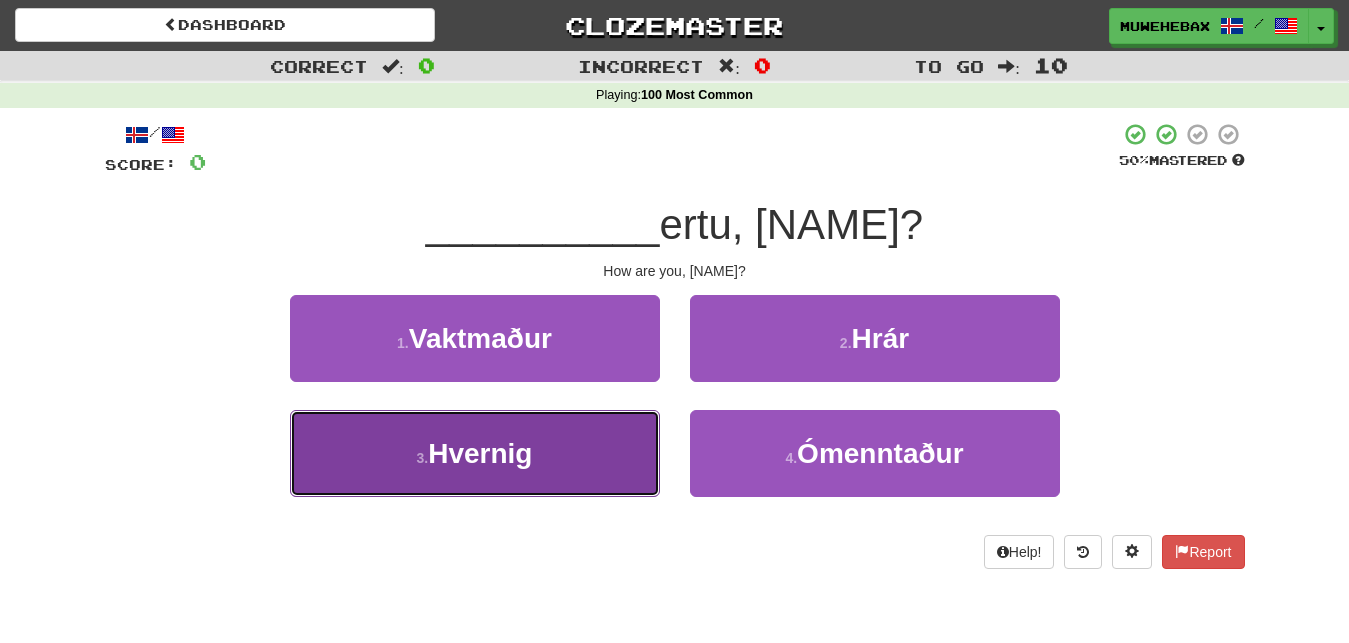 click on "3 .  Hvernig" at bounding box center (475, 453) 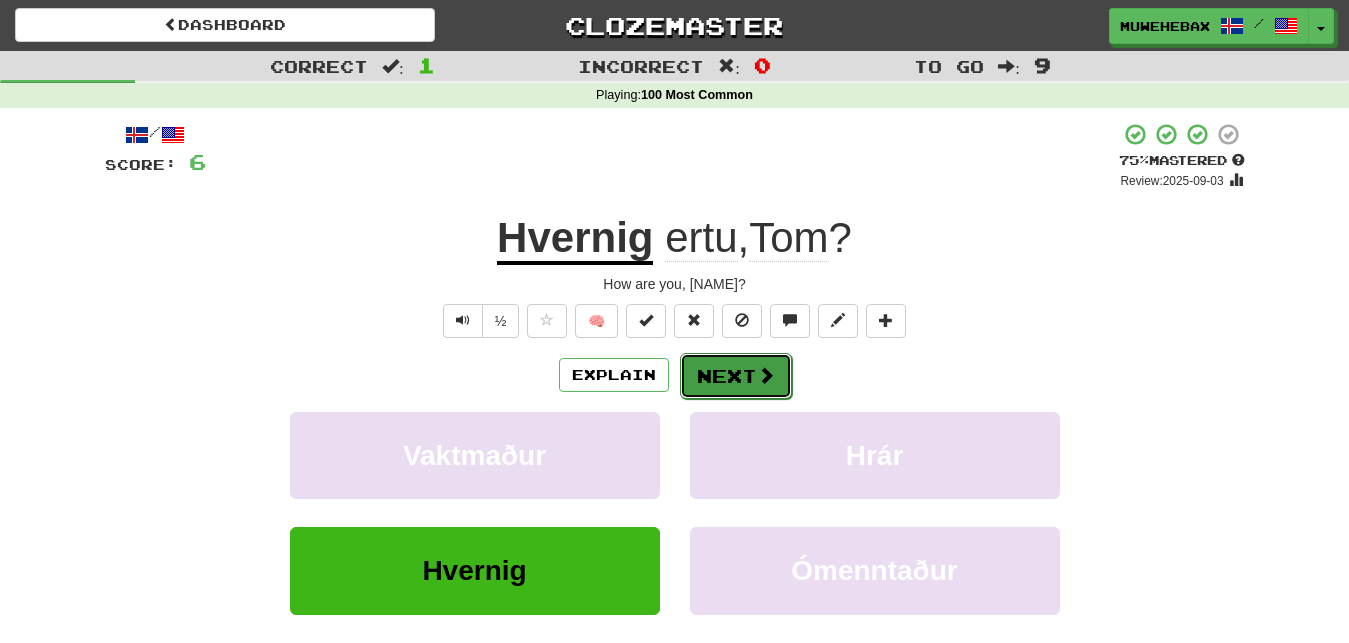 click on "Next" at bounding box center [736, 376] 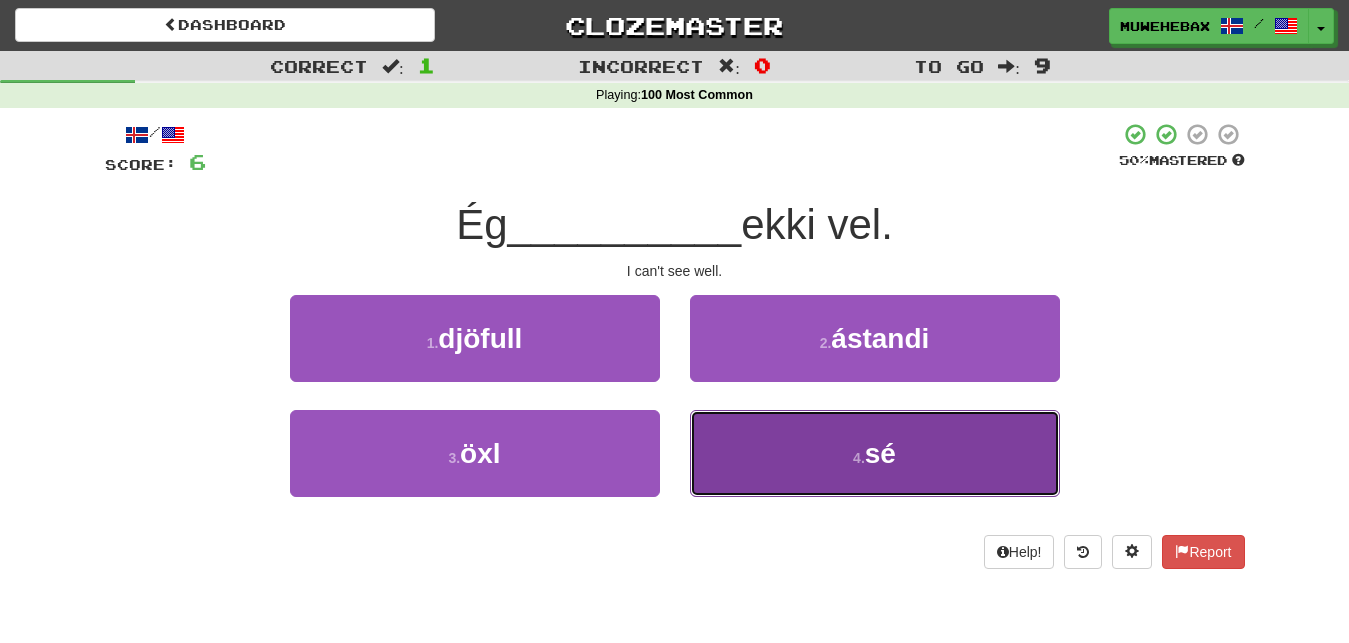 click on "4 .  sé" at bounding box center (875, 453) 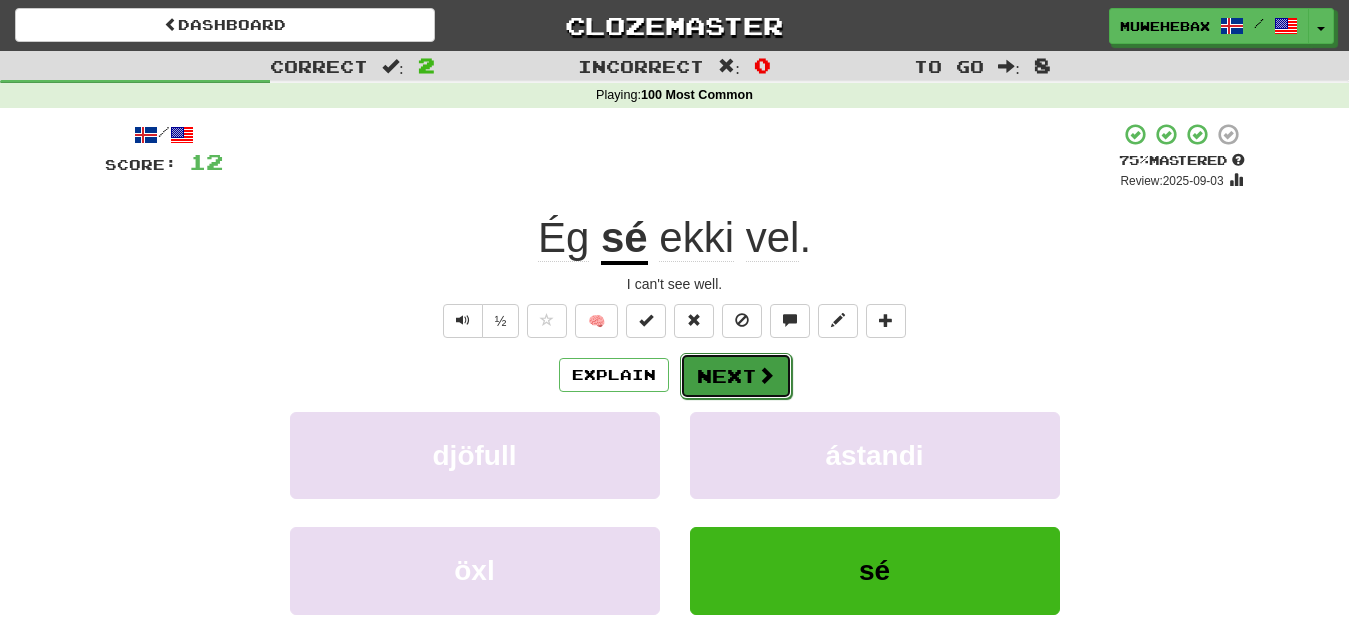 click on "Next" at bounding box center [736, 376] 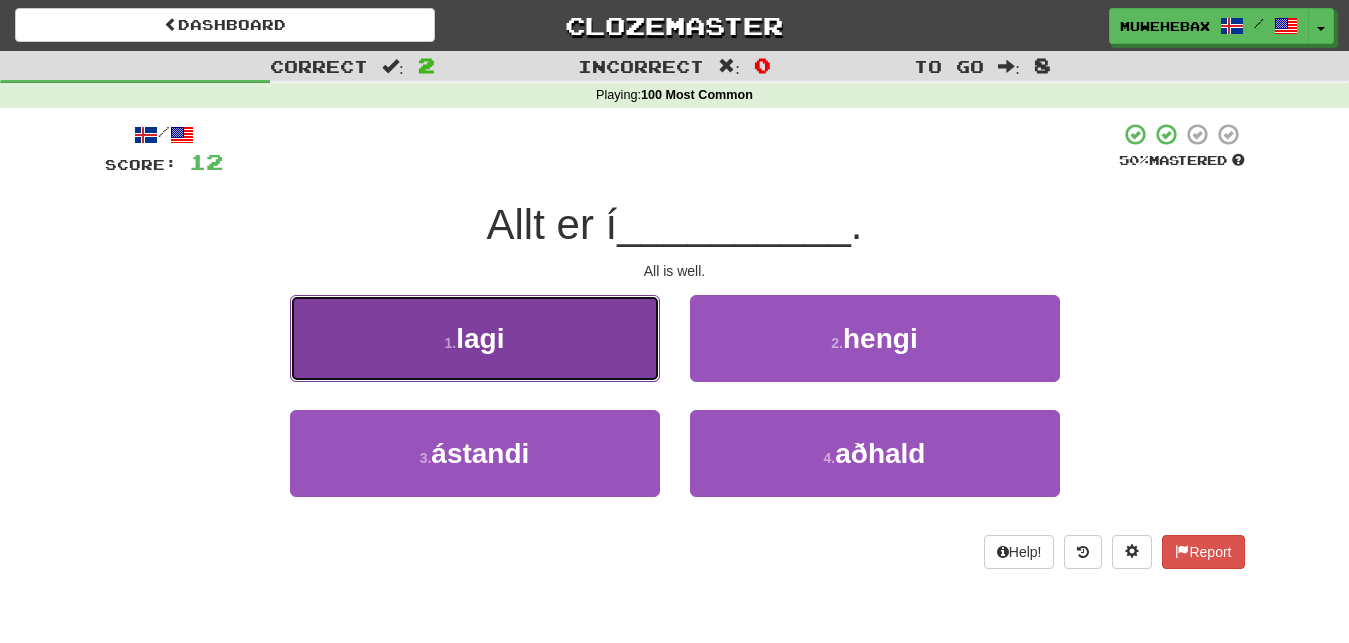 click on "1 .  lagi" at bounding box center [475, 338] 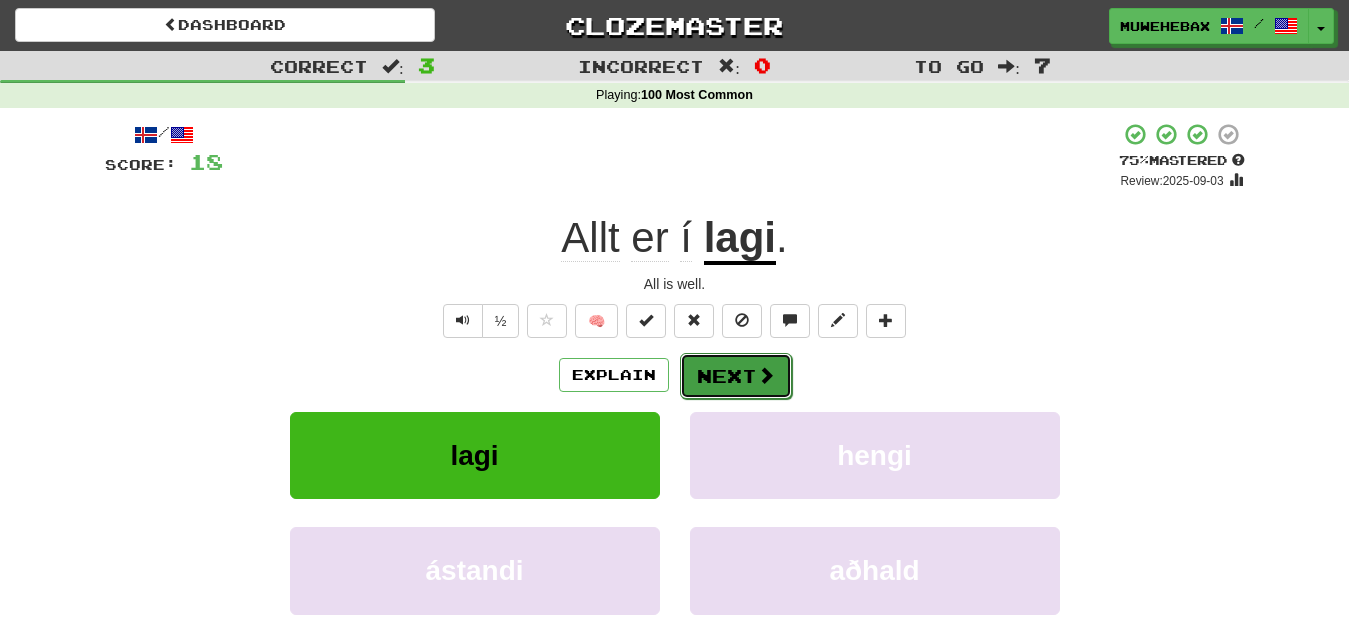 click on "Next" at bounding box center [736, 376] 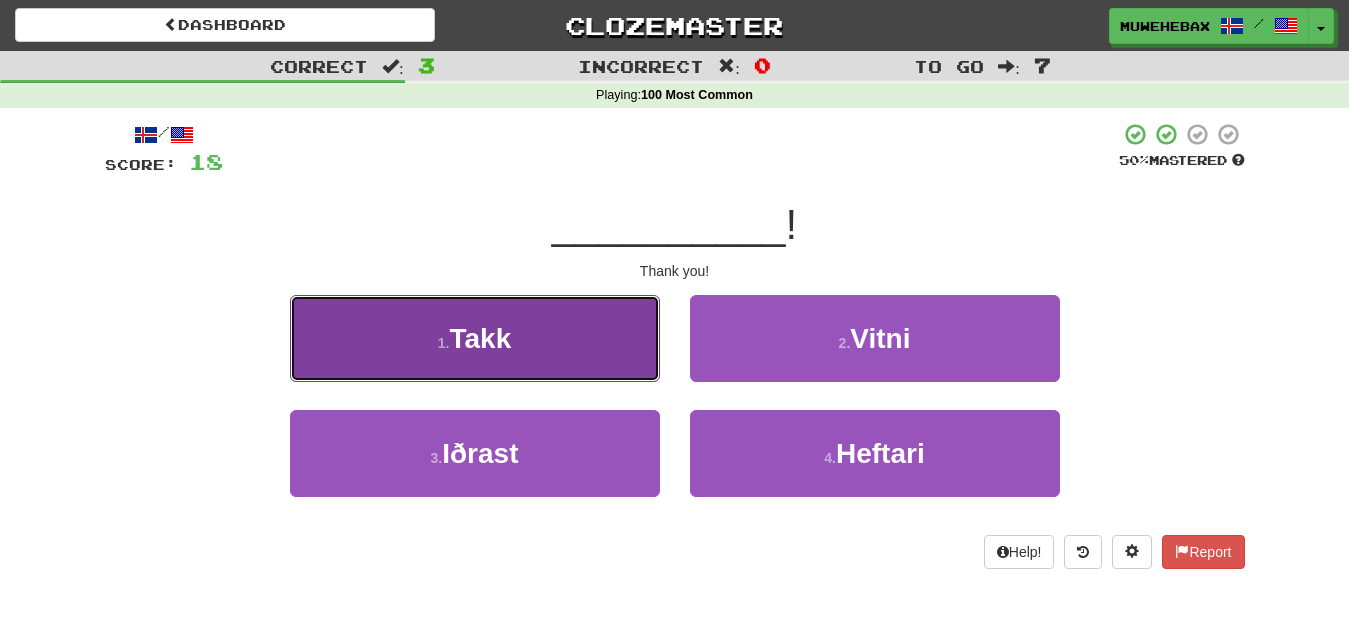 click on "1 .  Takk" at bounding box center (475, 338) 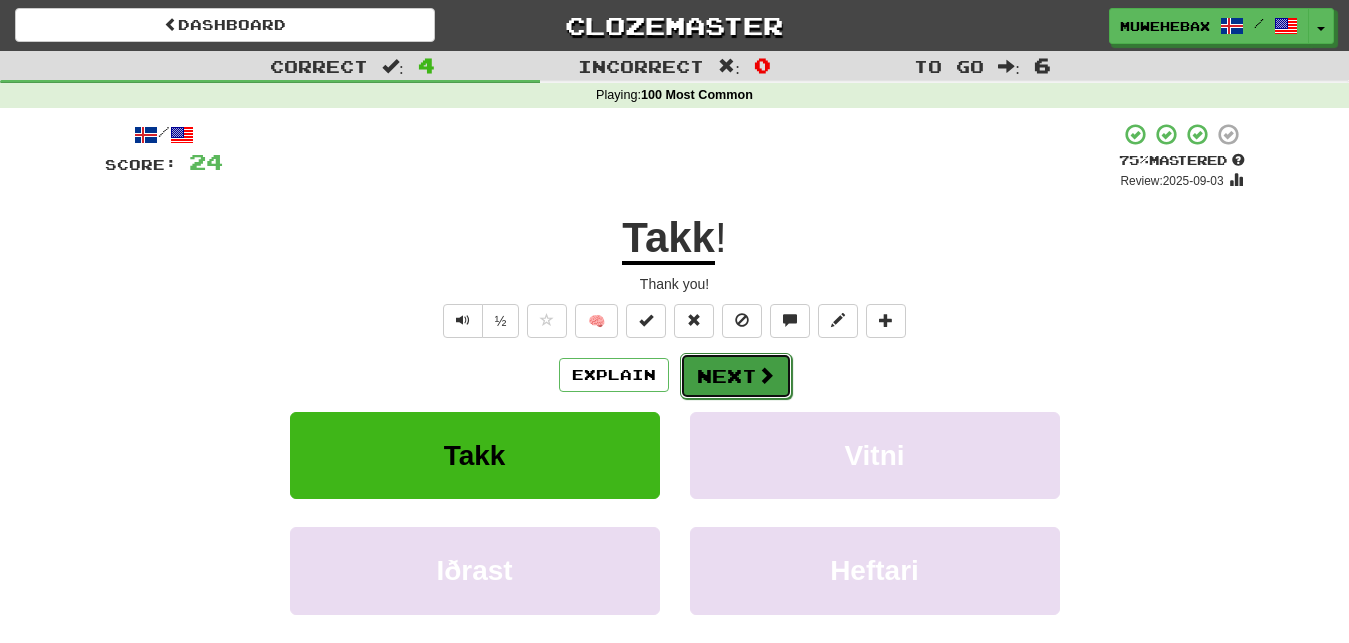 click on "Next" at bounding box center [736, 376] 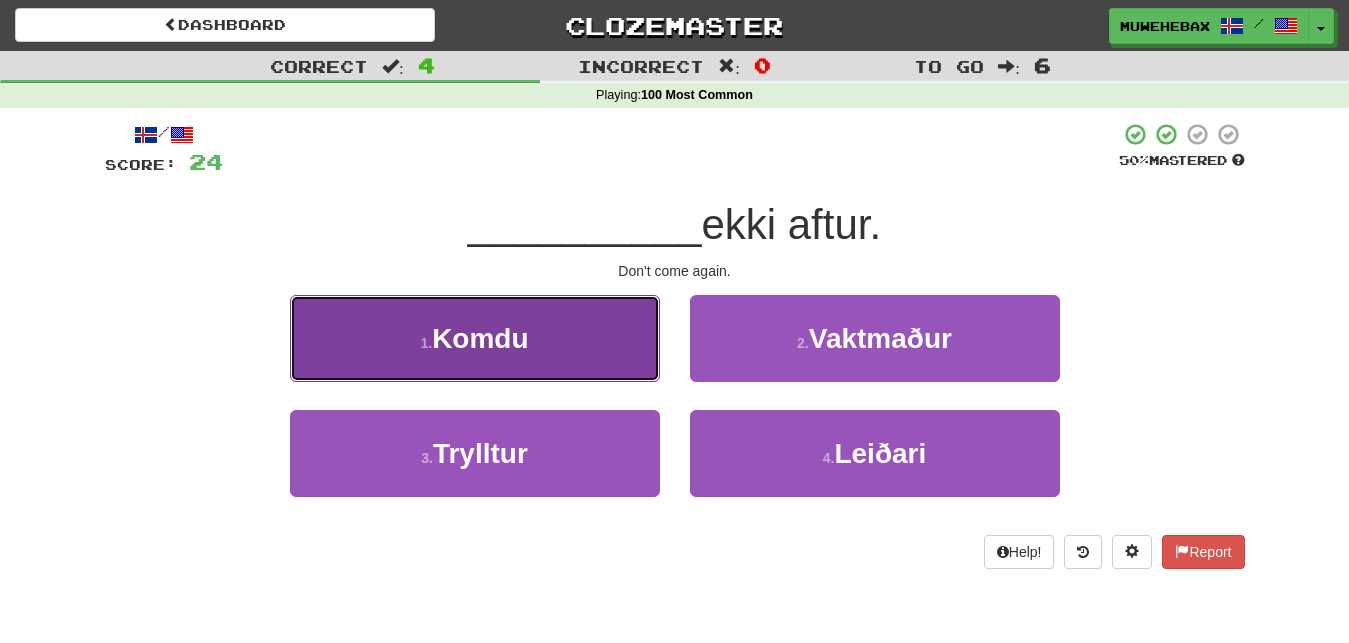 click on "1 .  Komdu" at bounding box center (475, 338) 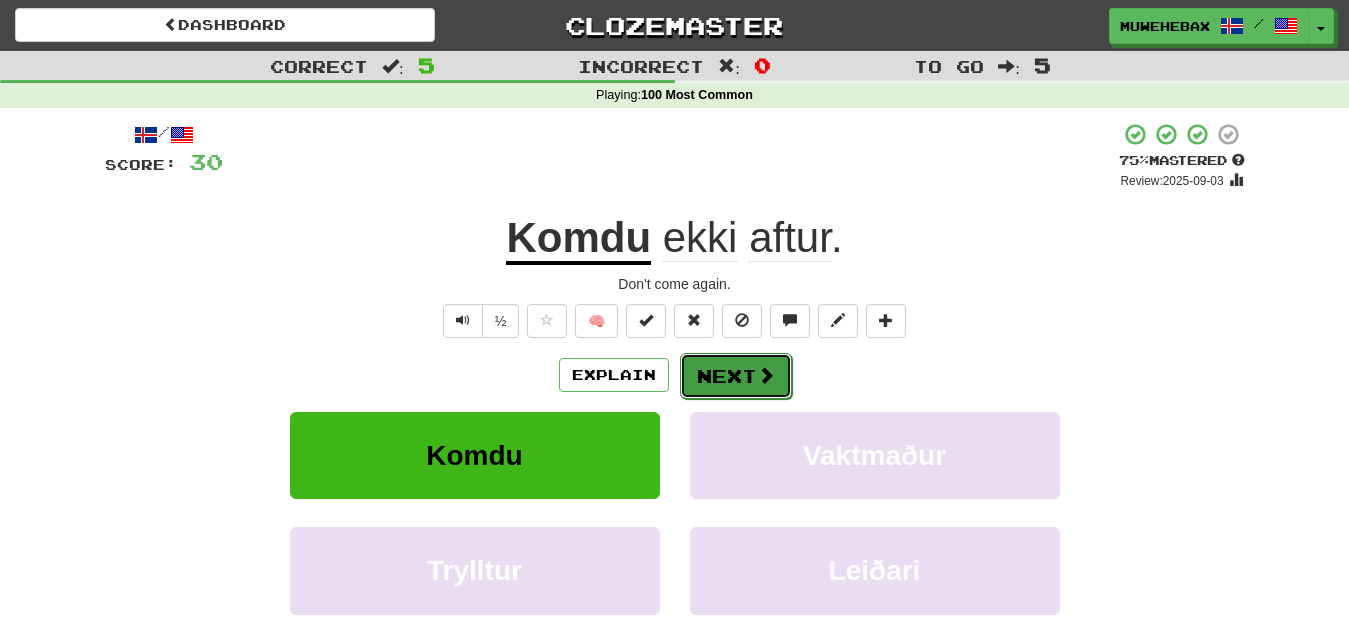 click on "Next" at bounding box center (736, 376) 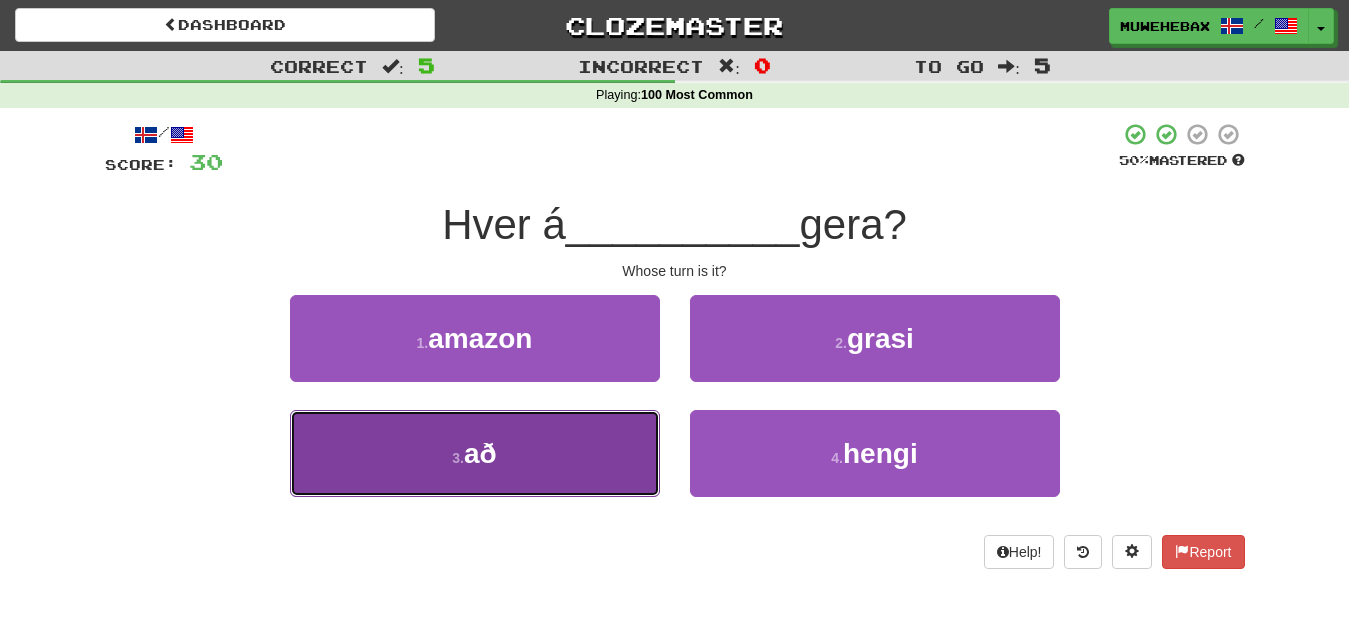 click on "3 .  að" at bounding box center (475, 453) 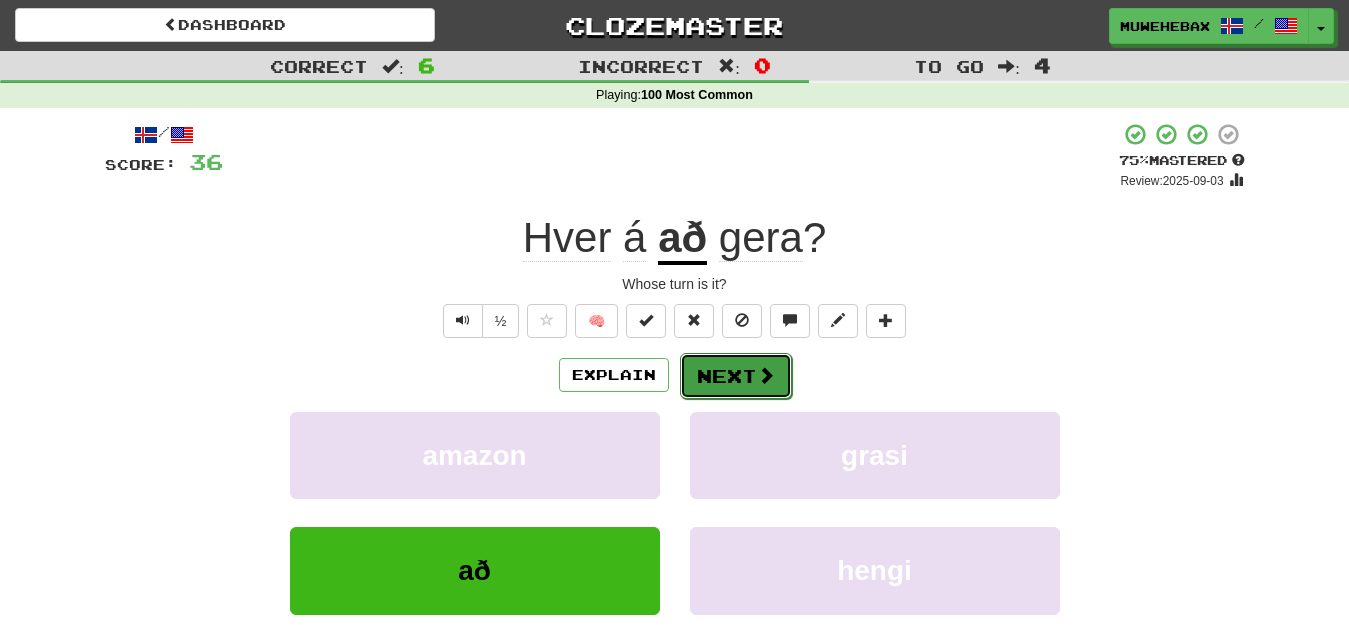 click on "Next" at bounding box center (736, 376) 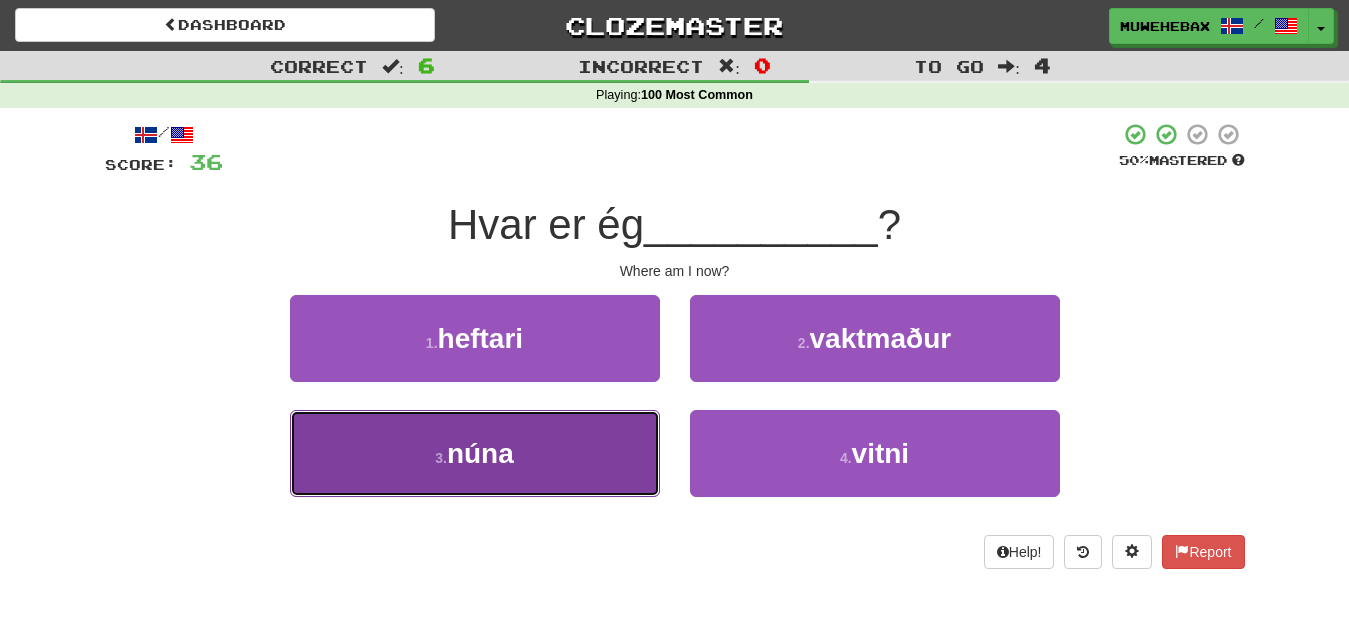 click on "3 .  núna" at bounding box center (475, 453) 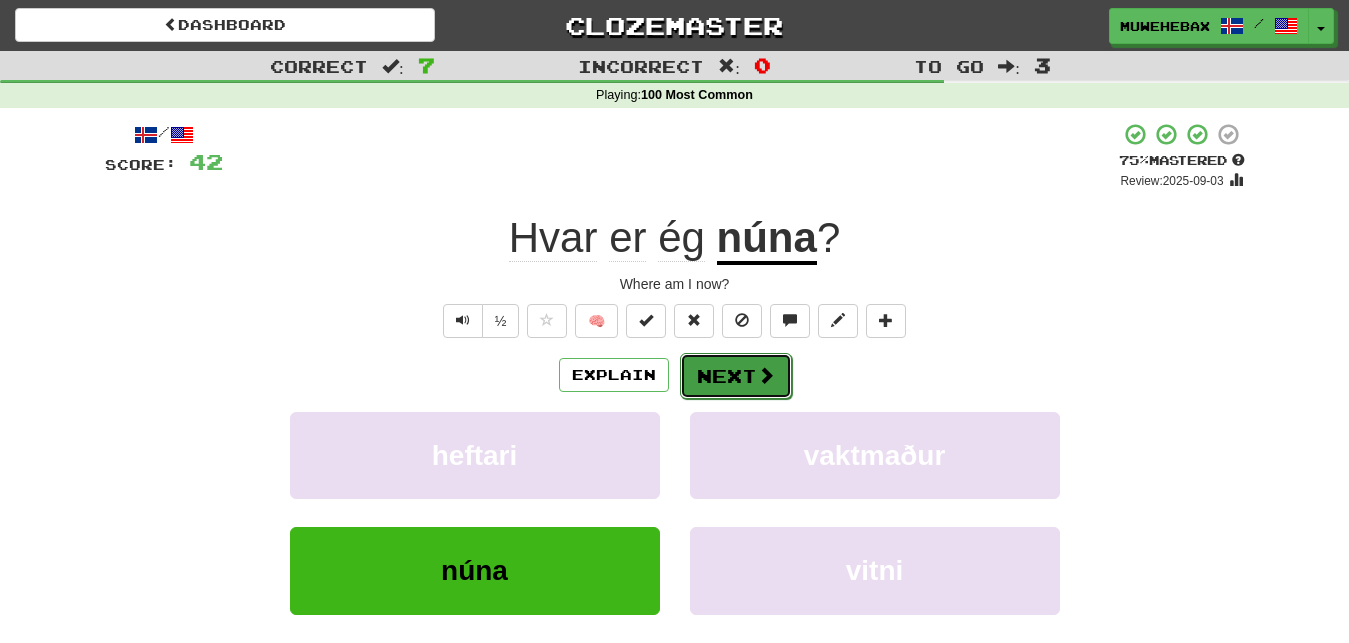 click on "Next" at bounding box center [736, 376] 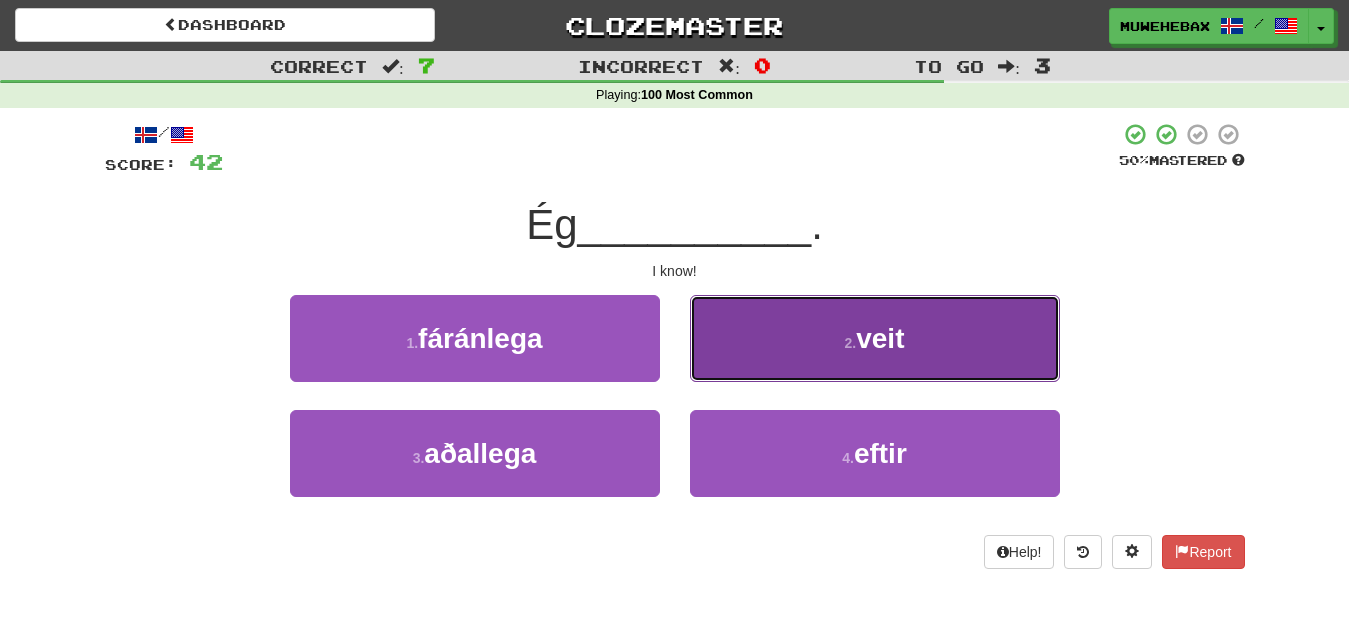 click on "2 .  veit" at bounding box center (875, 338) 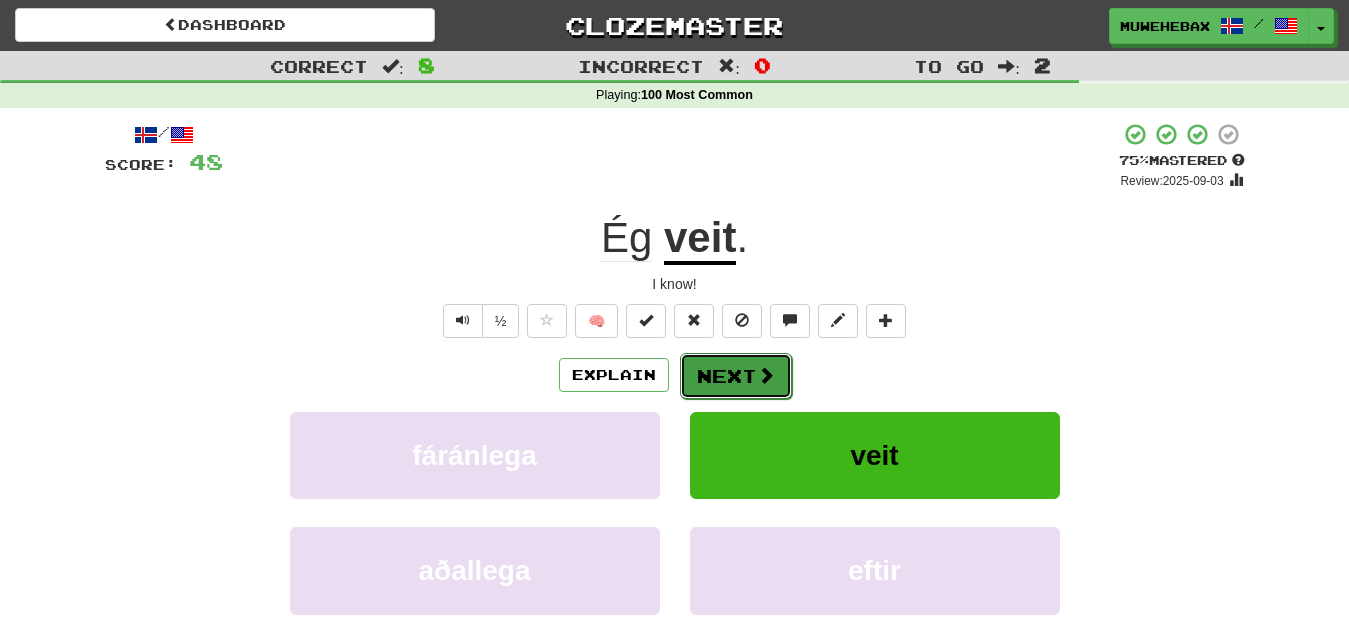 click on "Next" at bounding box center (736, 376) 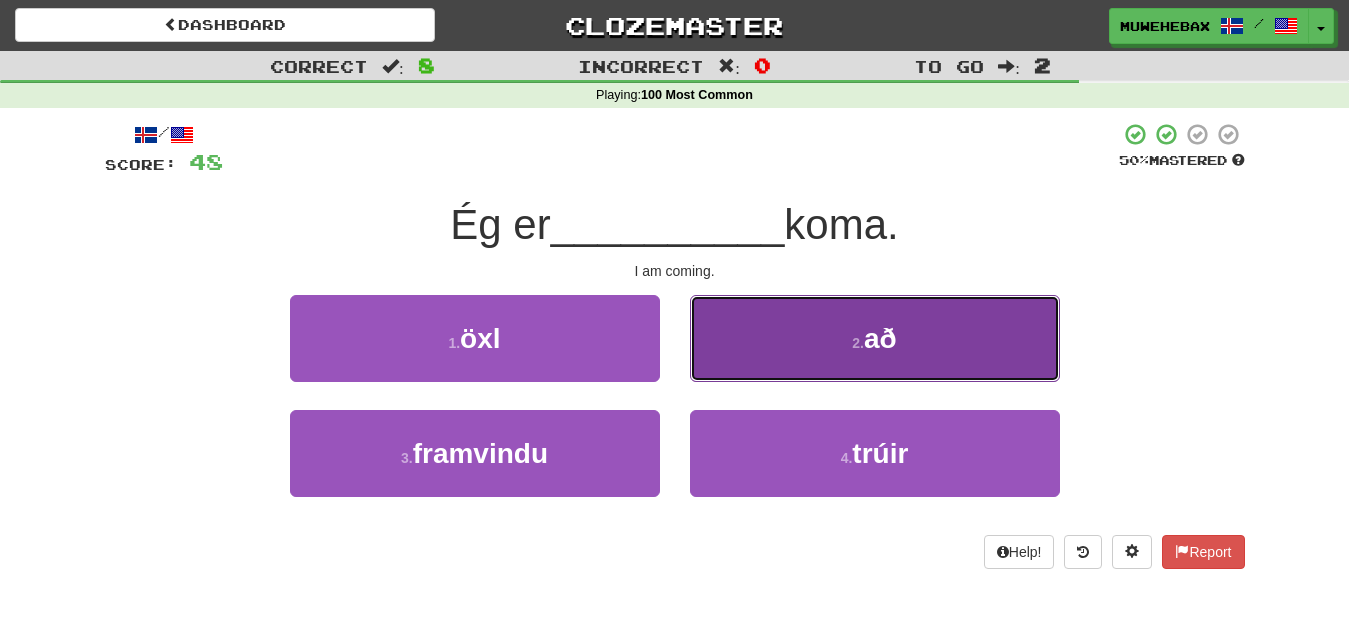 click on "2 .  að" at bounding box center (875, 338) 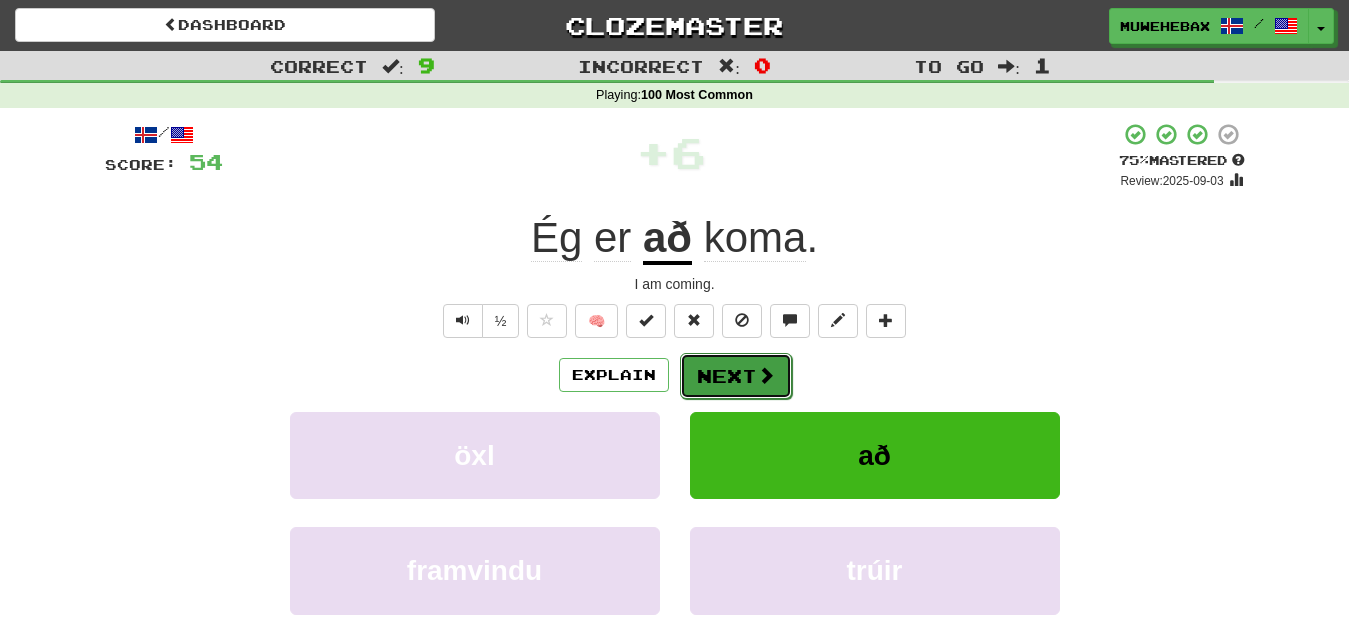 click on "Next" at bounding box center (736, 376) 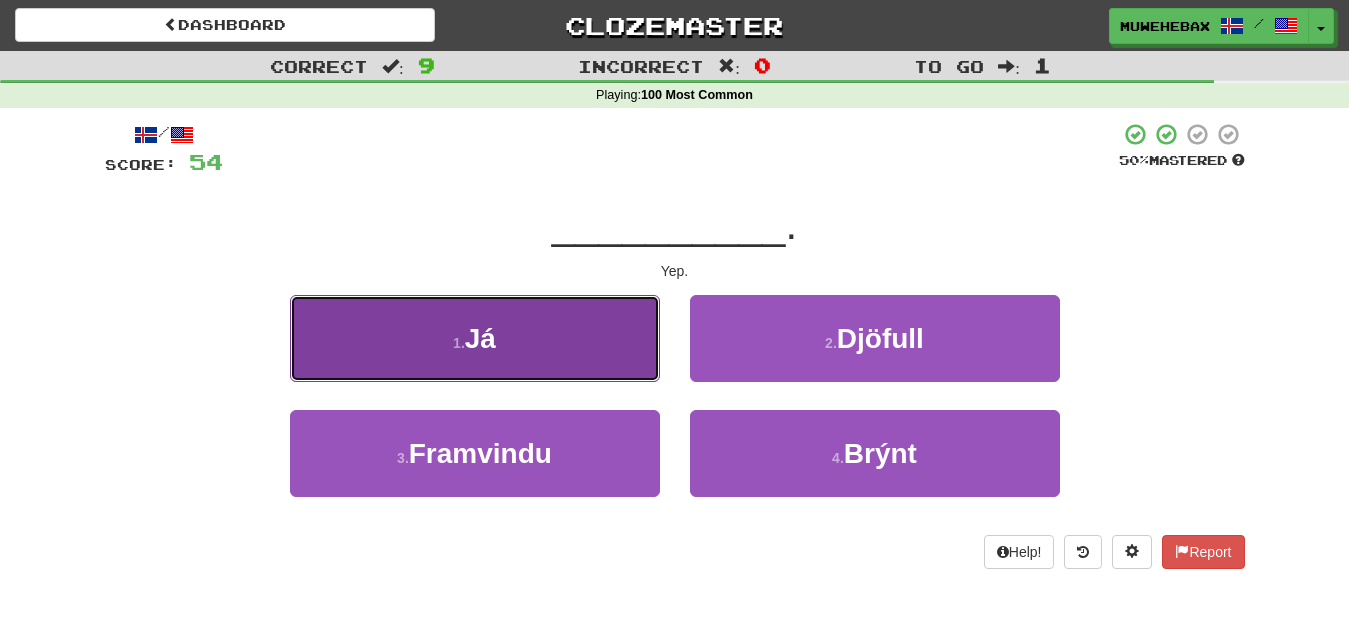 click on "1 .  Já" at bounding box center (475, 338) 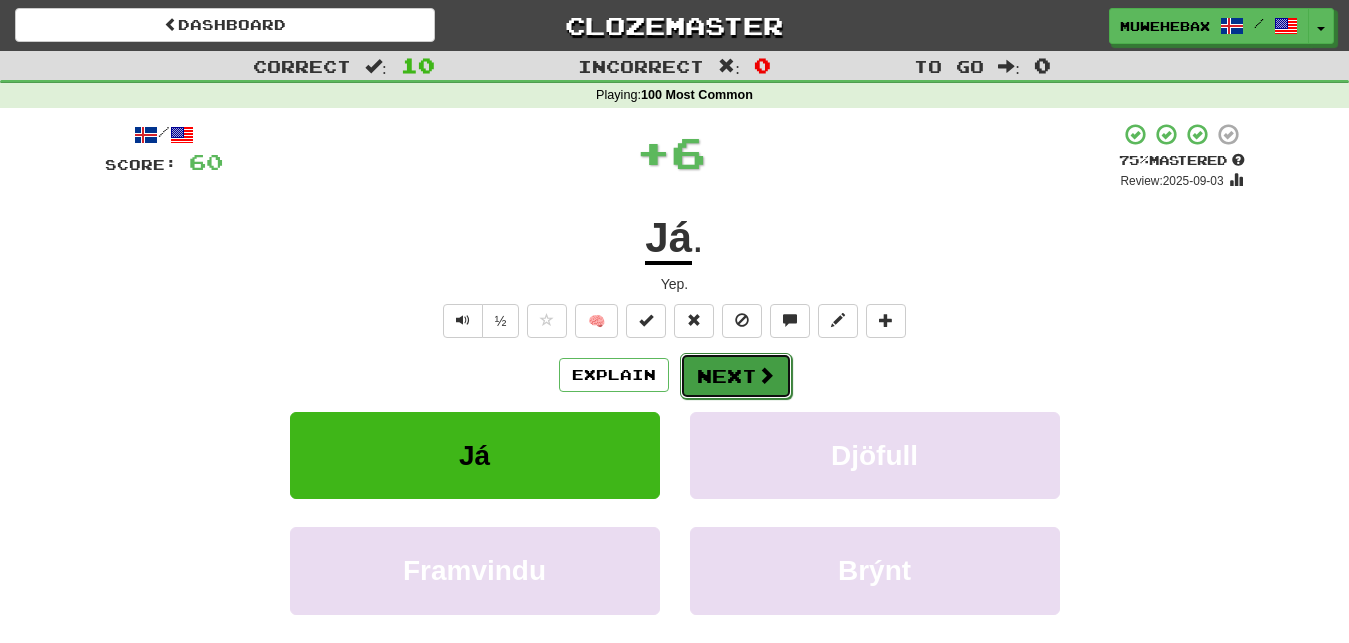 click on "Next" at bounding box center (736, 376) 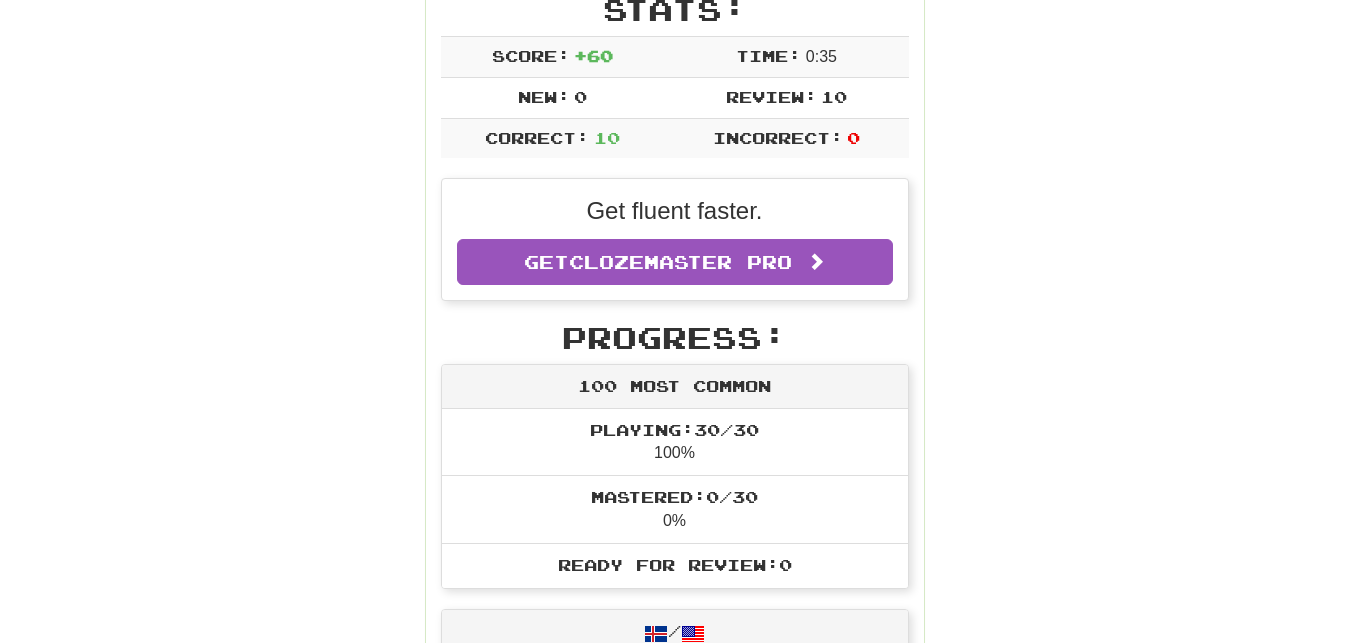 scroll, scrollTop: 0, scrollLeft: 0, axis: both 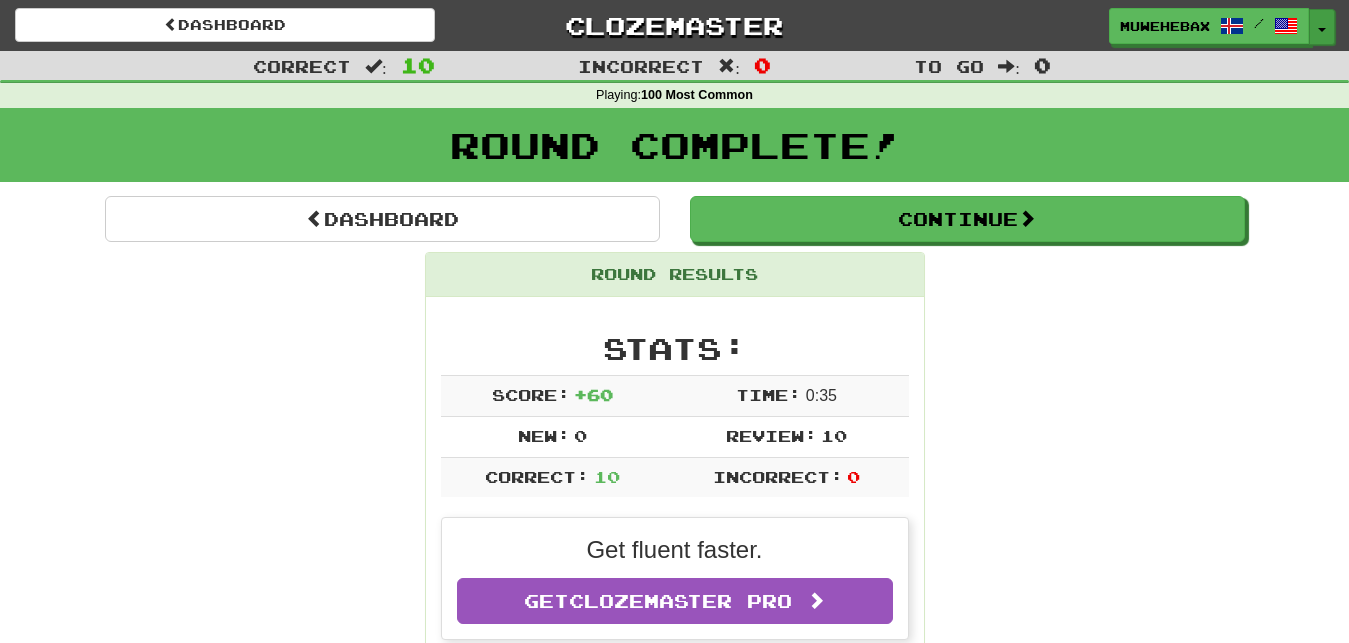 click on "Toggle Dropdown" at bounding box center (1322, 27) 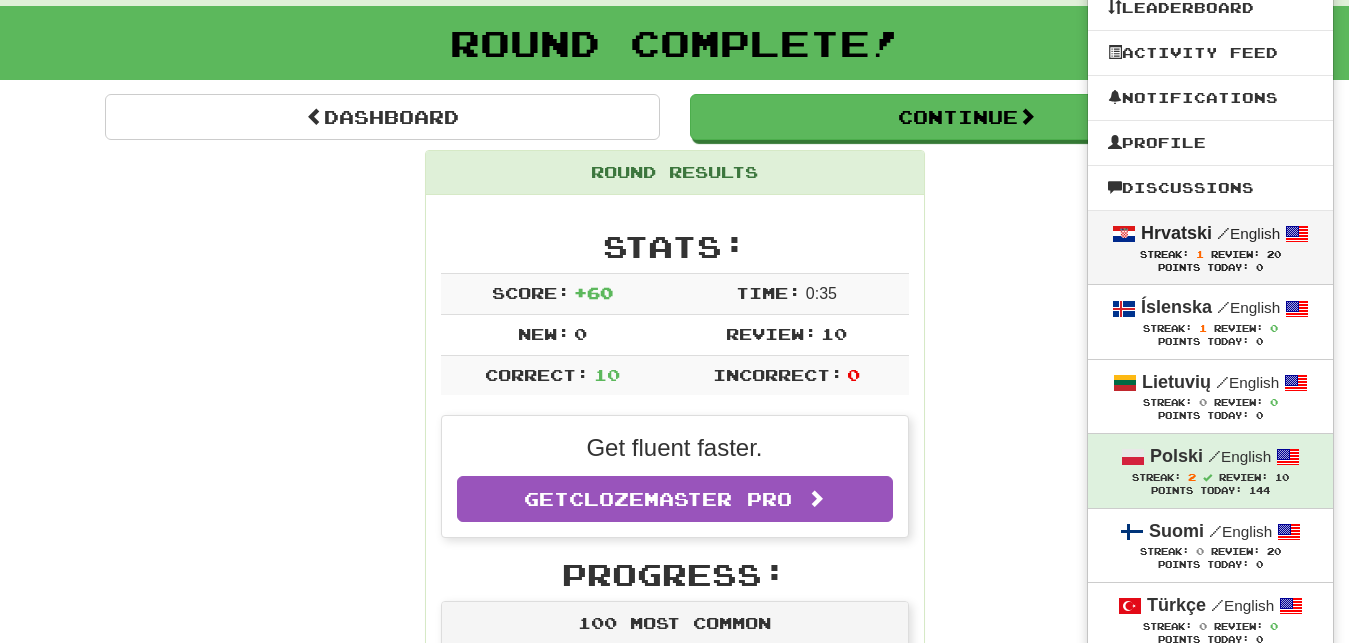 scroll, scrollTop: 204, scrollLeft: 0, axis: vertical 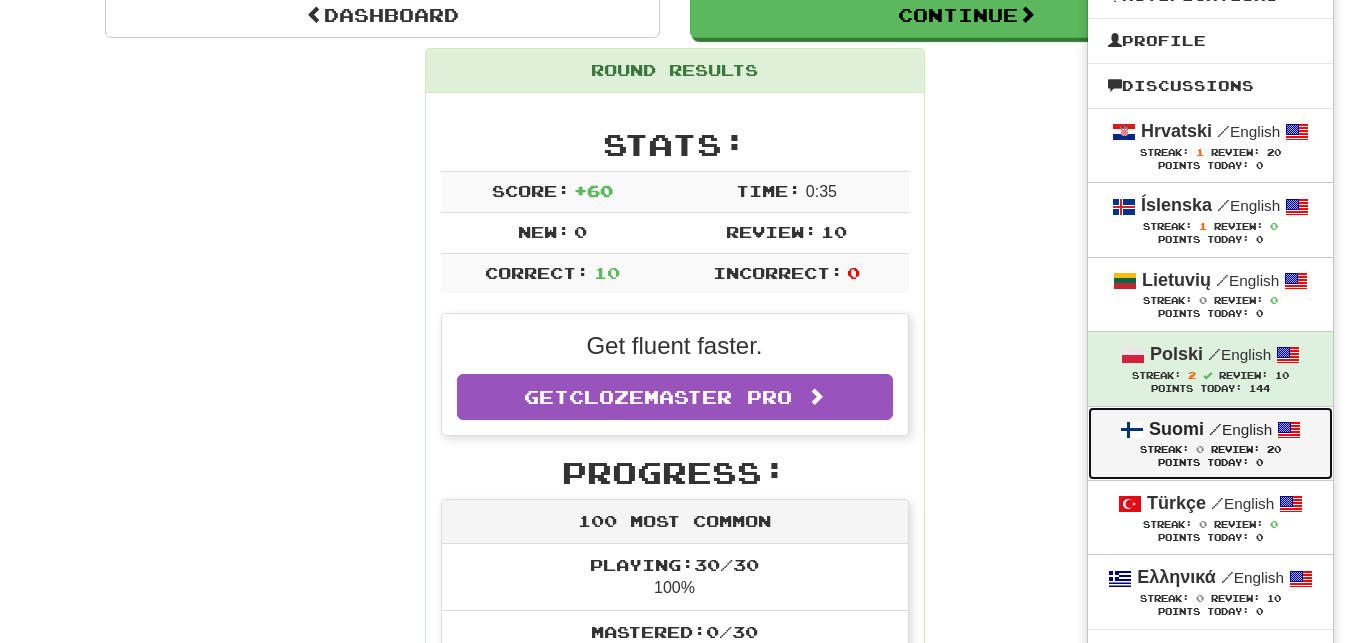 click on "Streak:" at bounding box center (1164, 449) 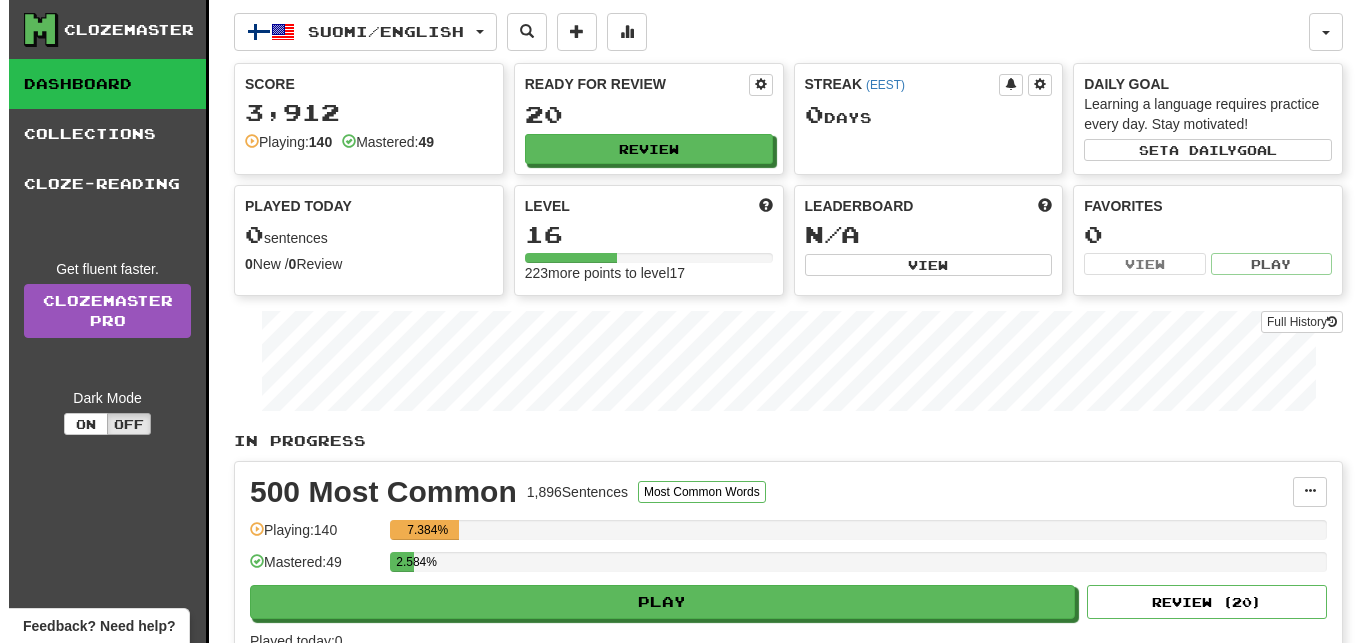scroll, scrollTop: 0, scrollLeft: 0, axis: both 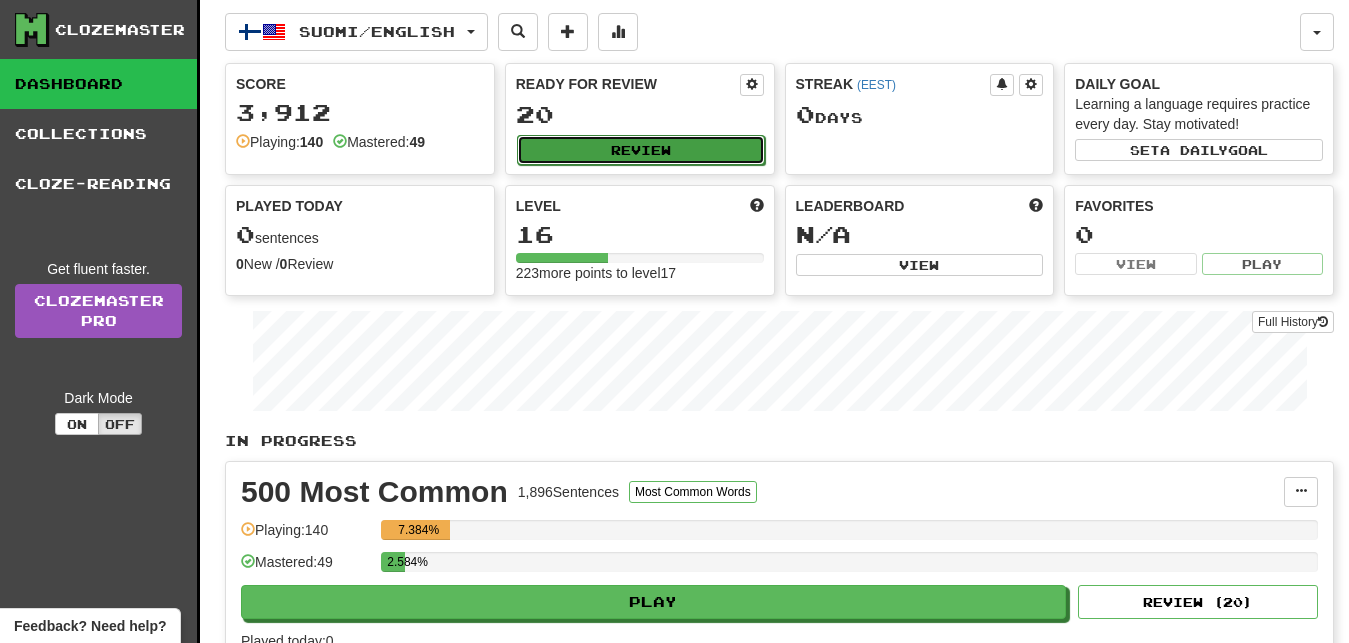 click on "Review" at bounding box center (641, 150) 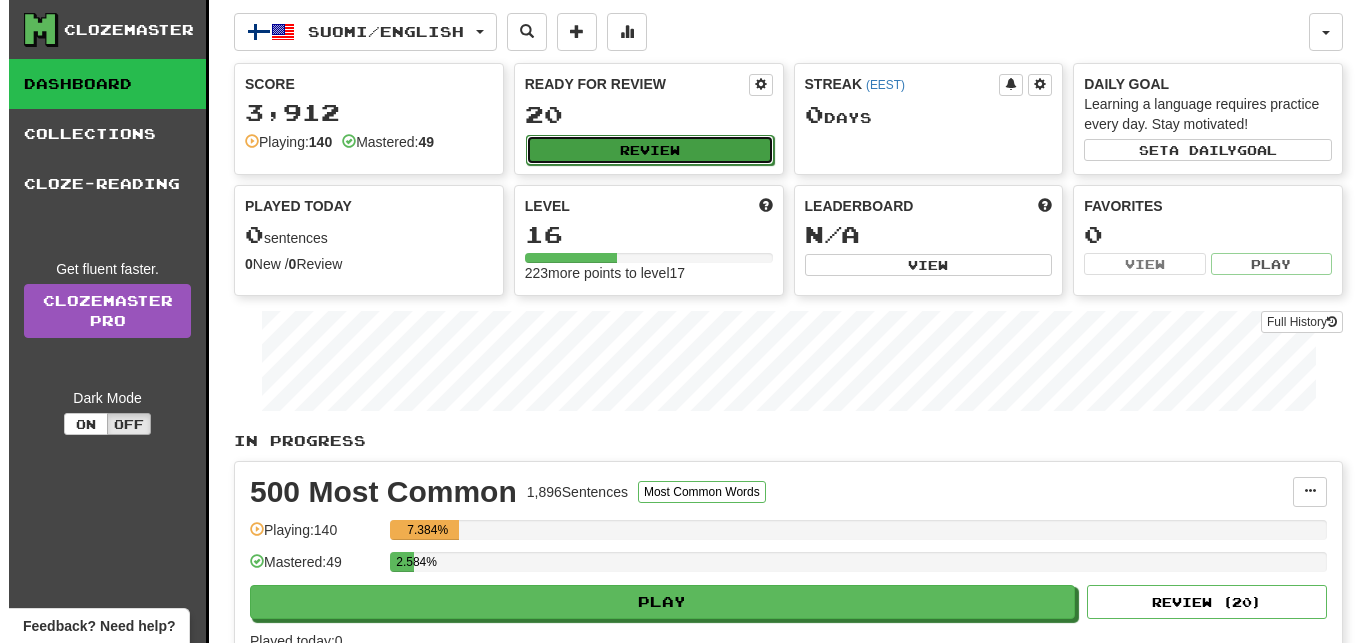 select on "**" 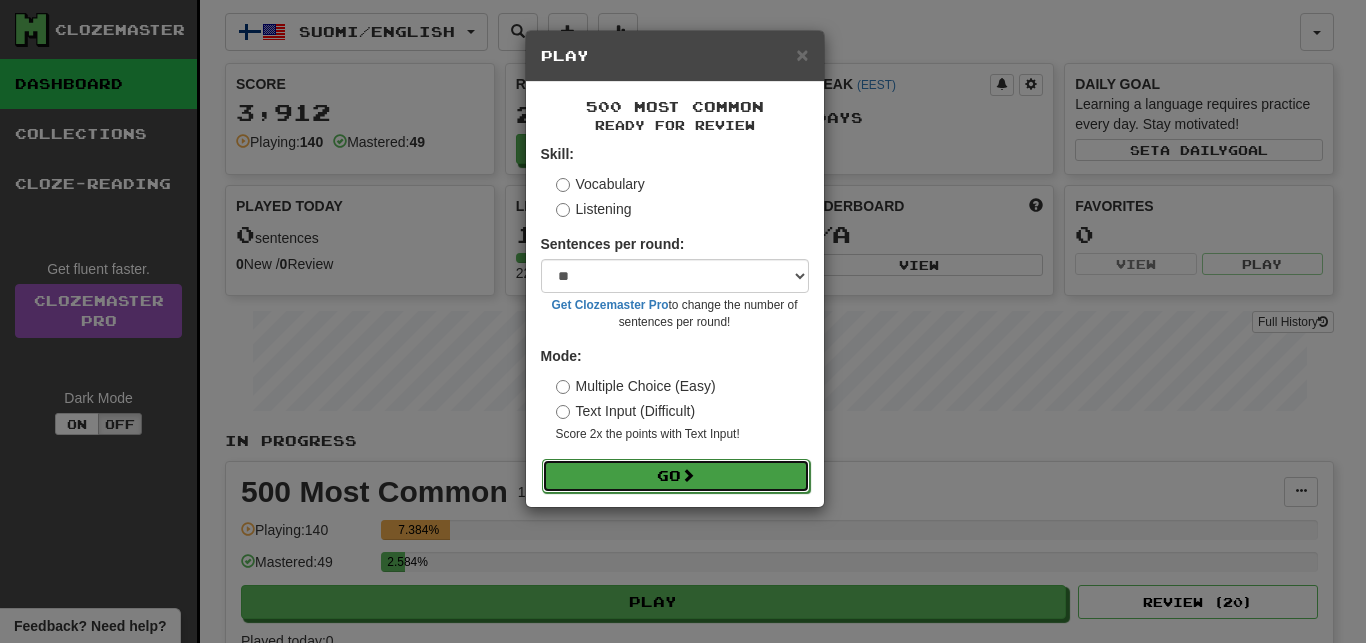 click on "Go" at bounding box center [676, 476] 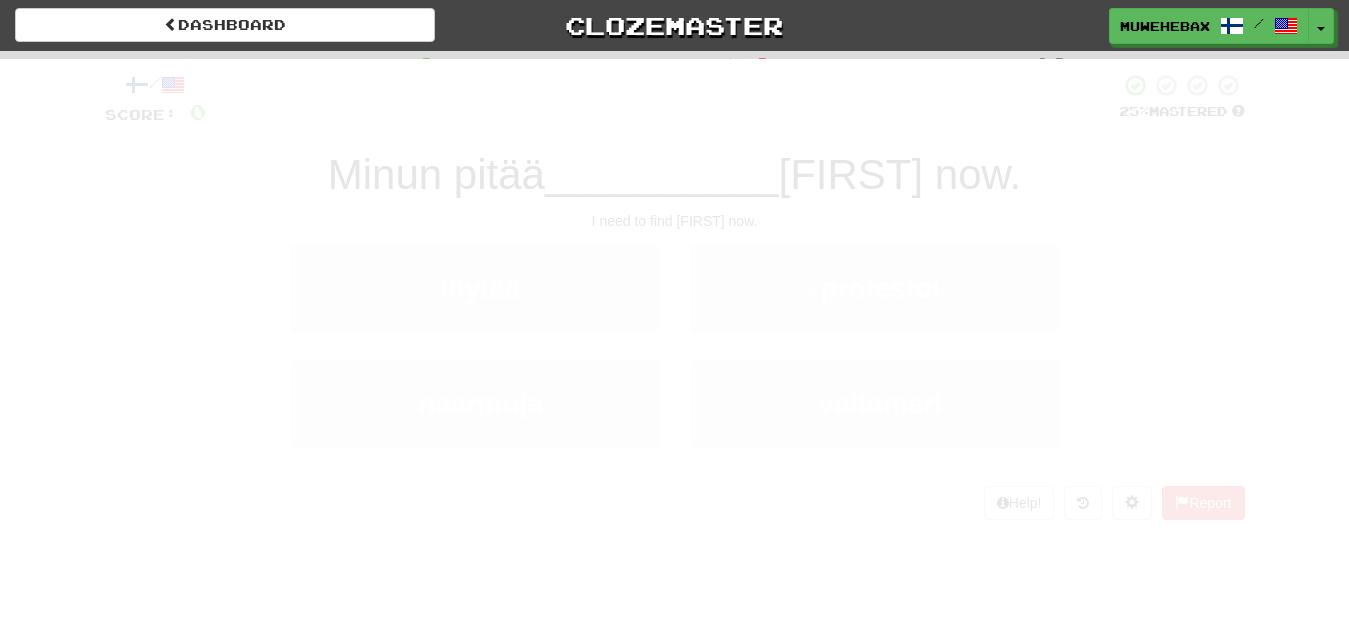 scroll, scrollTop: 0, scrollLeft: 0, axis: both 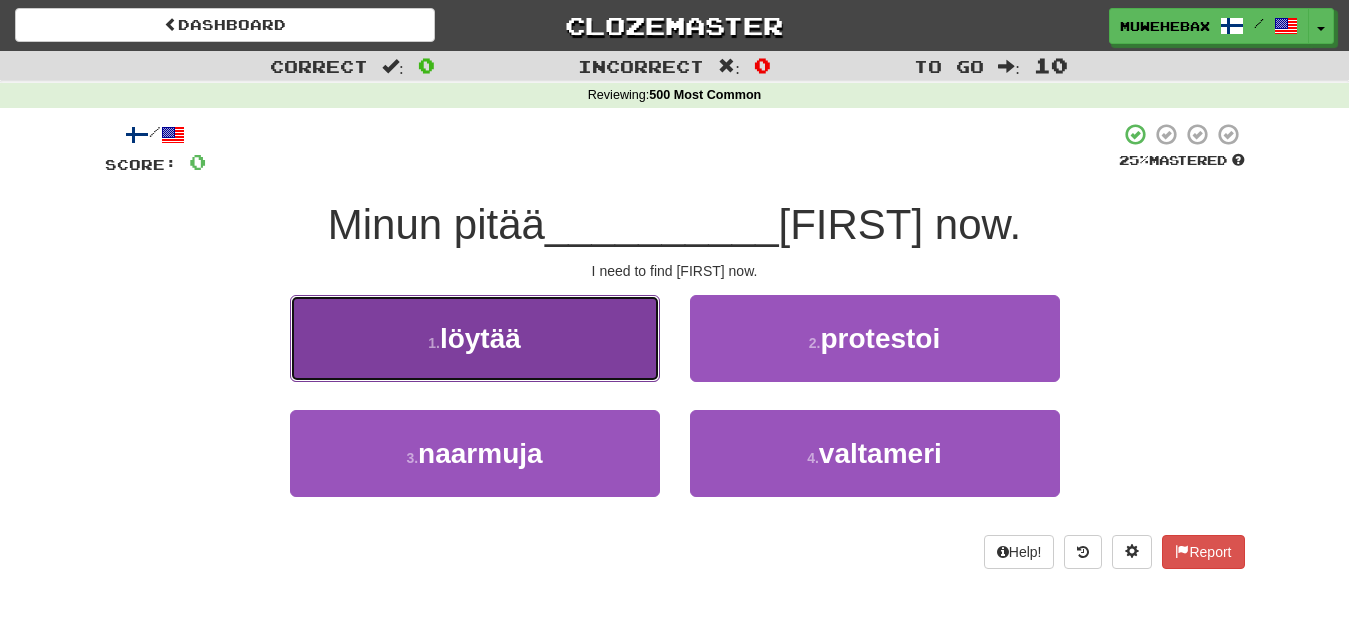 click on "1 .  löytää" at bounding box center (475, 338) 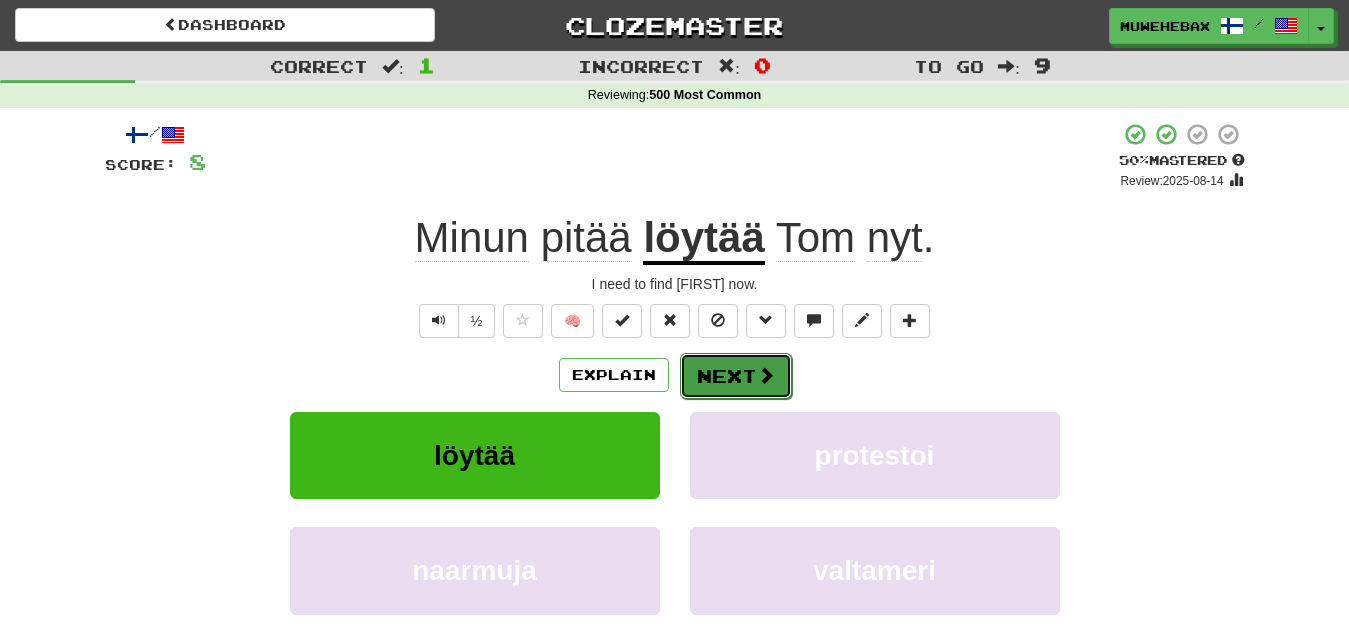 click on "Next" at bounding box center (736, 376) 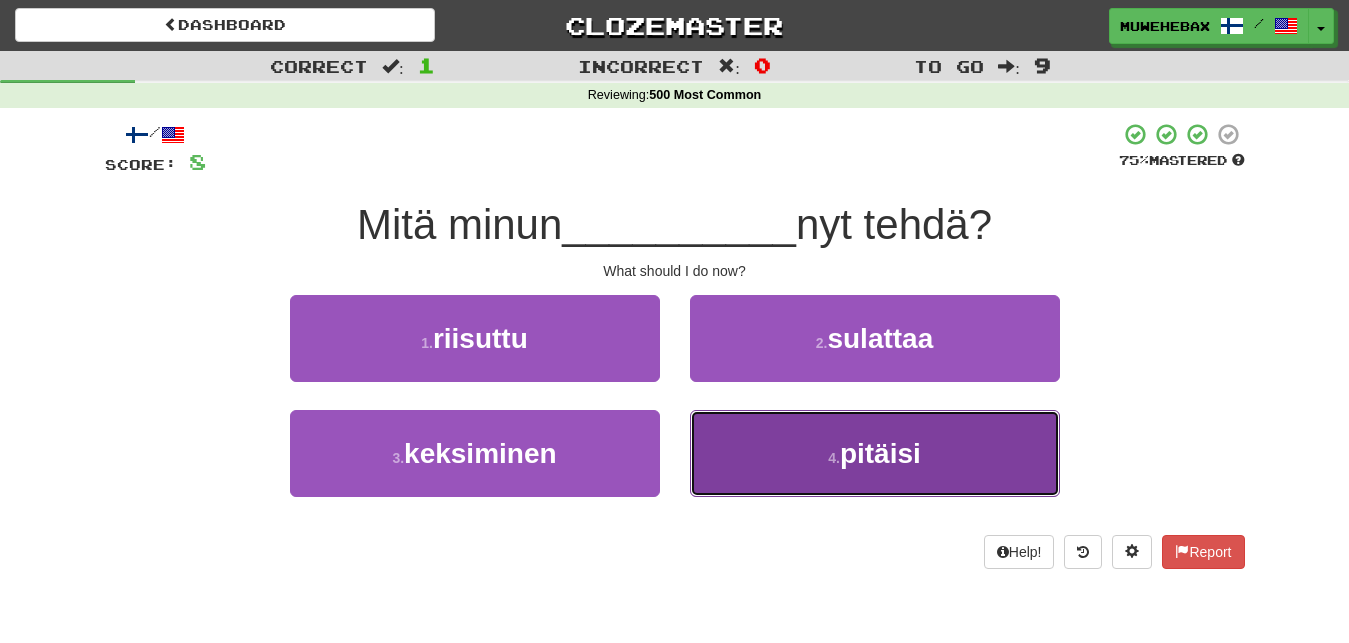 click on "4 .  pitäisi" at bounding box center [875, 453] 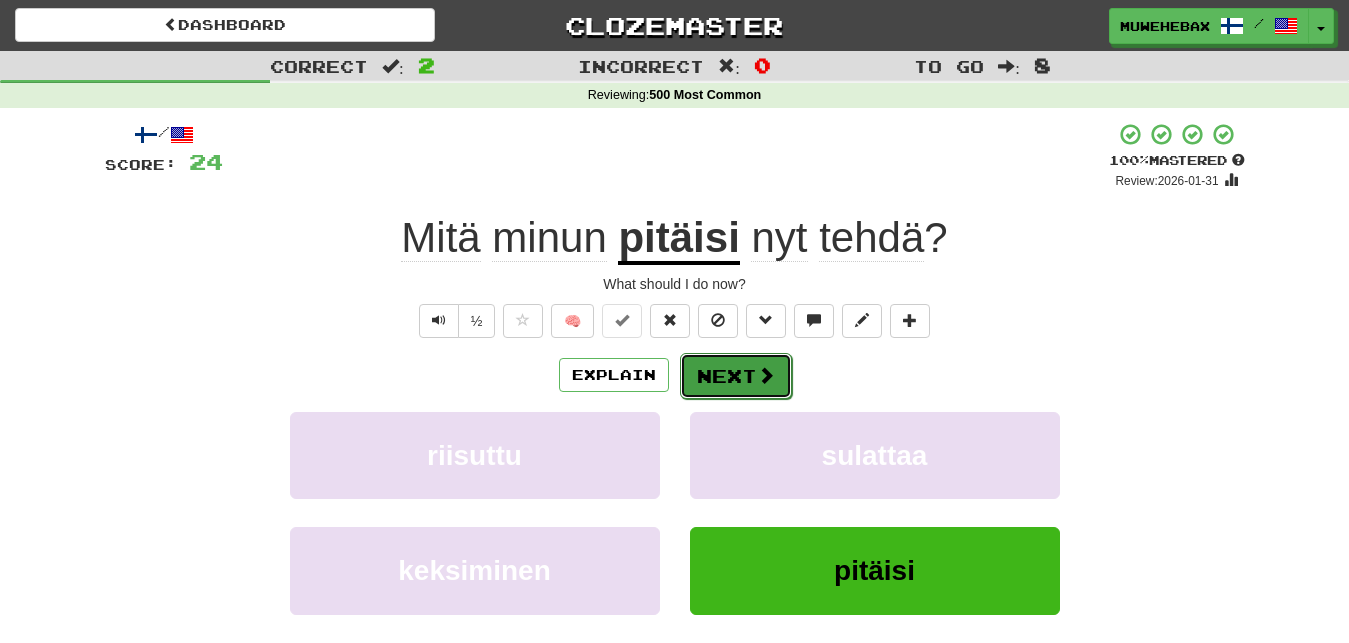 click on "Next" at bounding box center [736, 376] 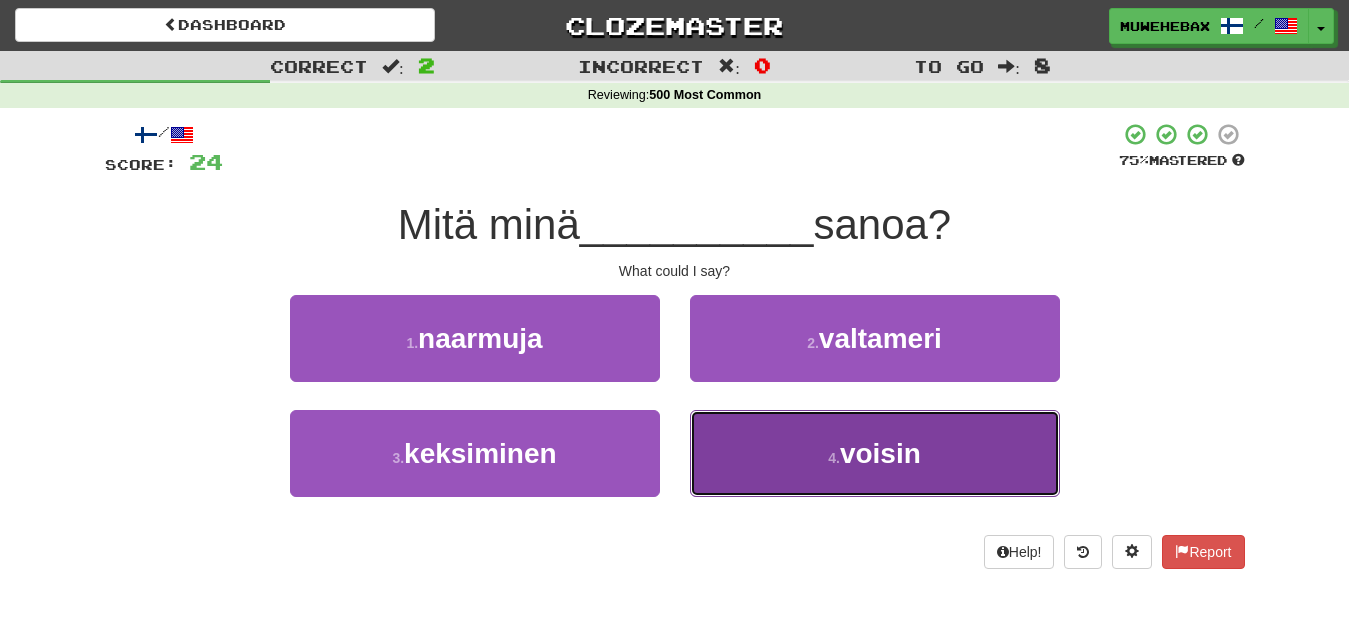 click on "4 .  voisin" at bounding box center [875, 453] 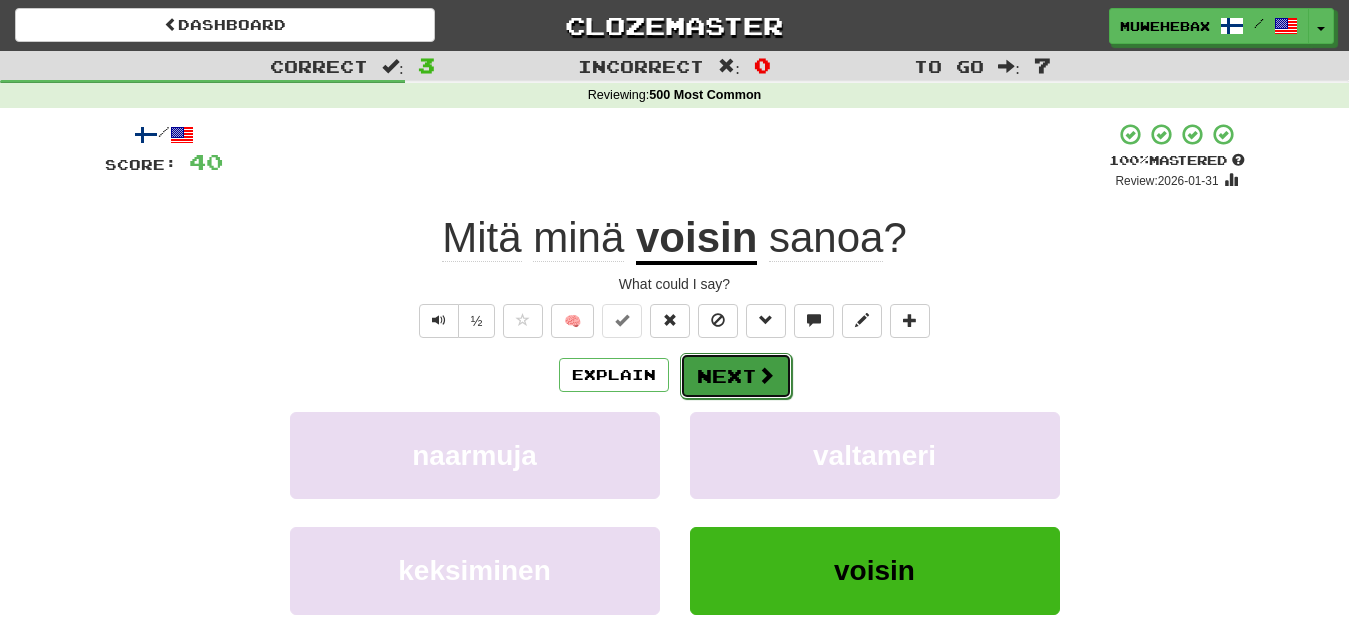 click on "Next" at bounding box center (736, 376) 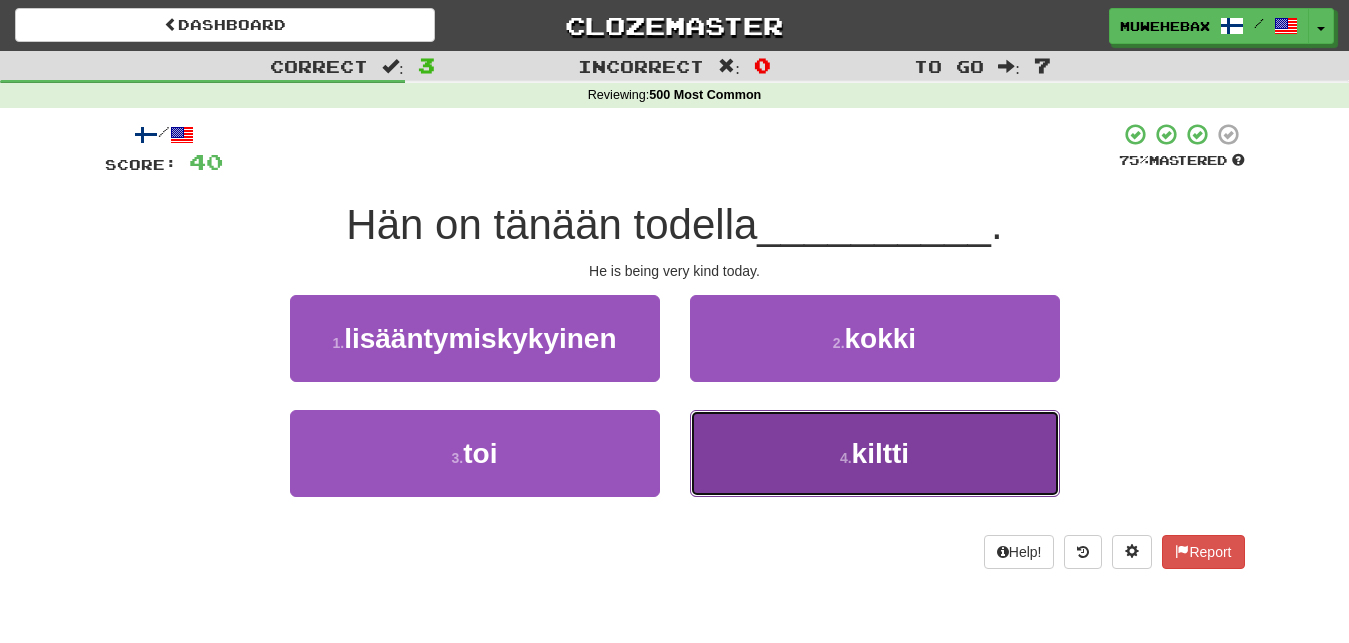 click on "4 .  kiltti" at bounding box center [875, 453] 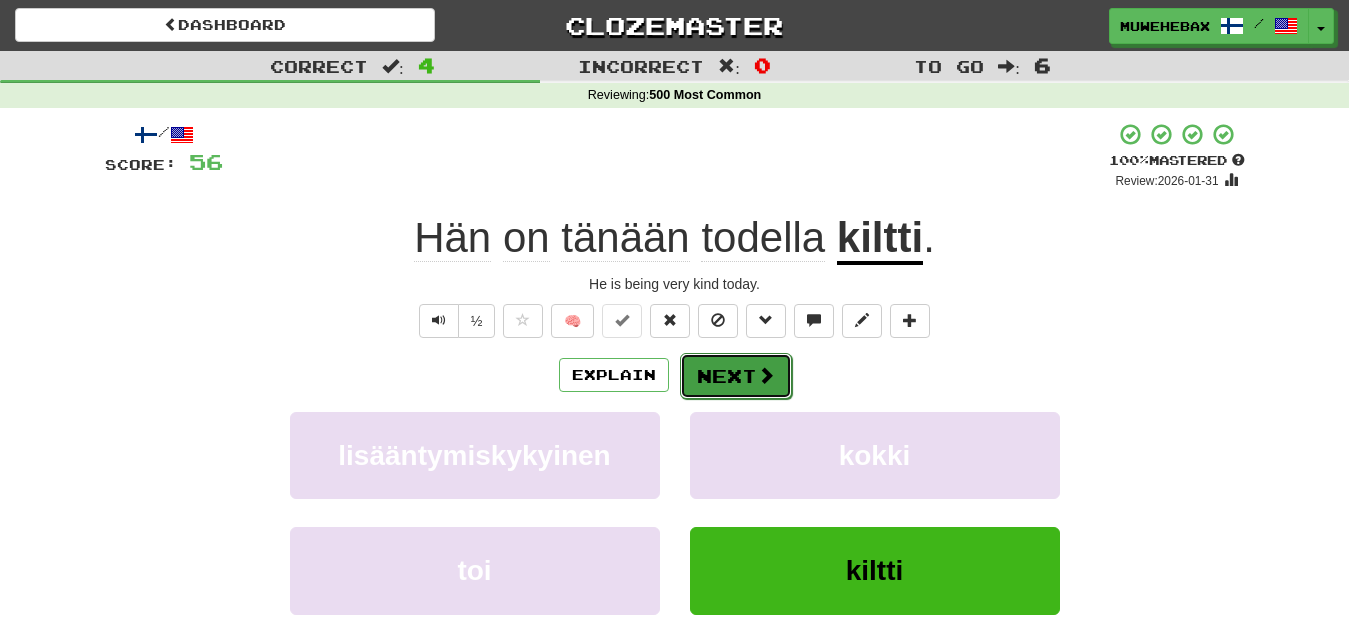 click on "Next" at bounding box center [736, 376] 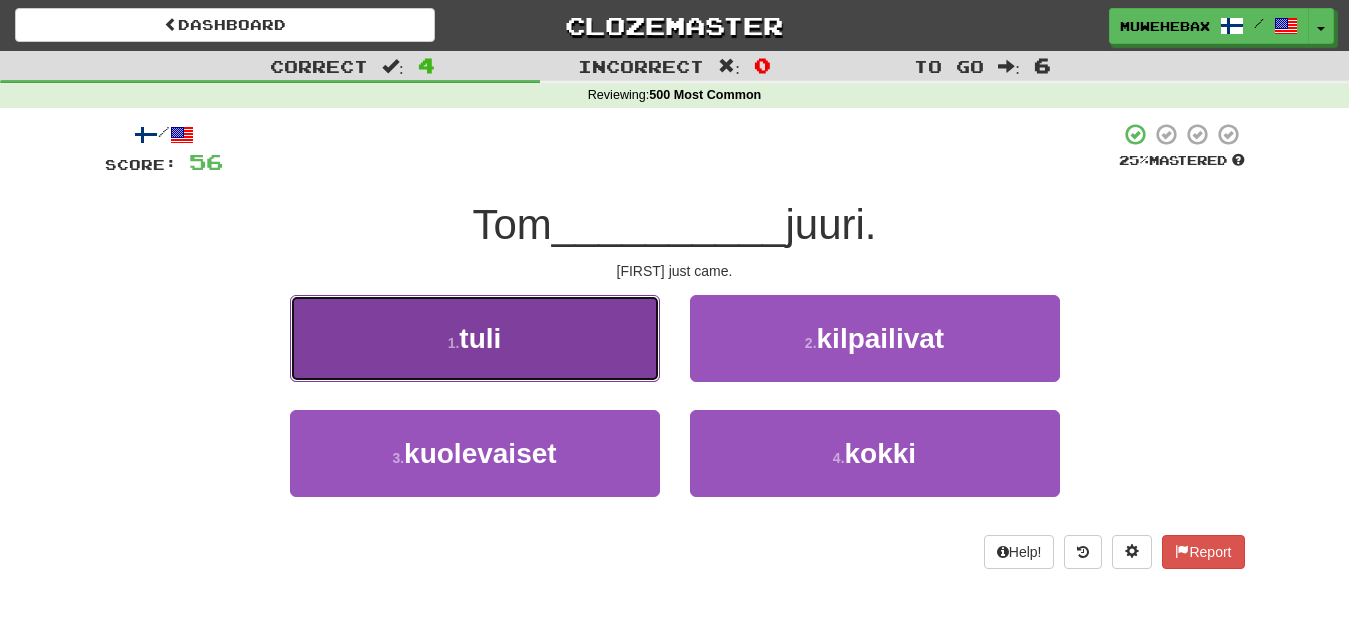 click on "1 .  tuli" at bounding box center (475, 338) 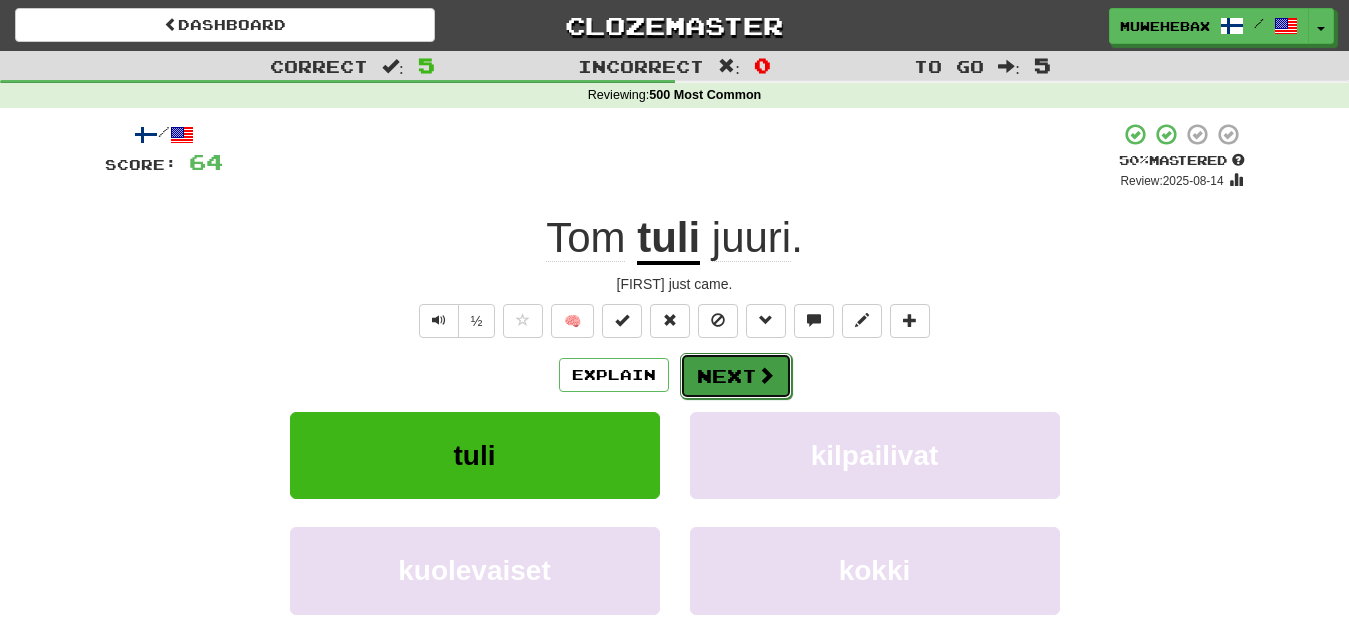 click on "Next" at bounding box center (736, 376) 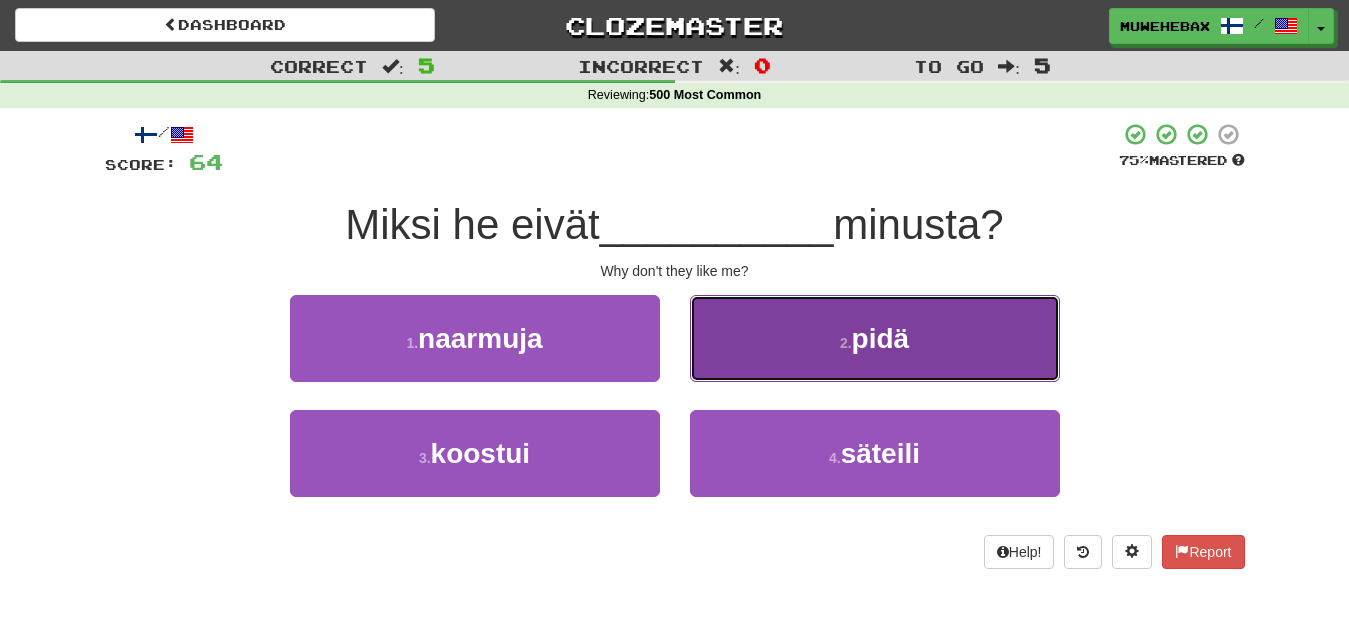 click on "2 .  pidä" at bounding box center [875, 338] 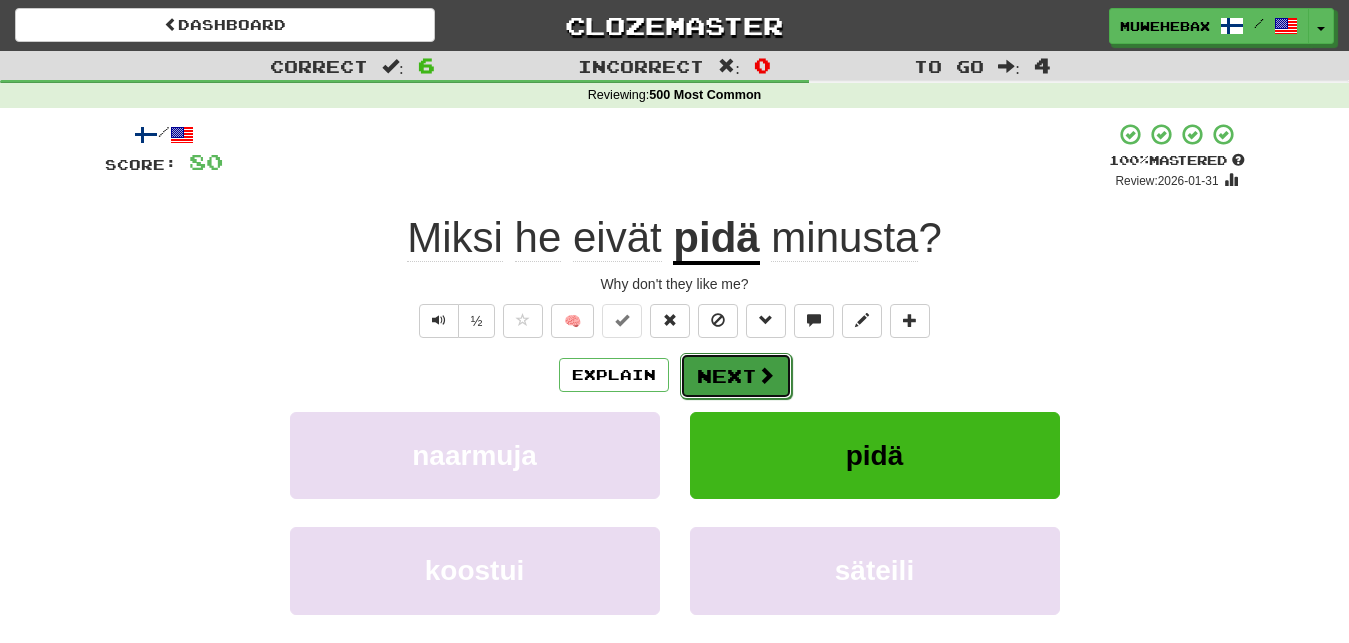 click on "Next" at bounding box center [736, 376] 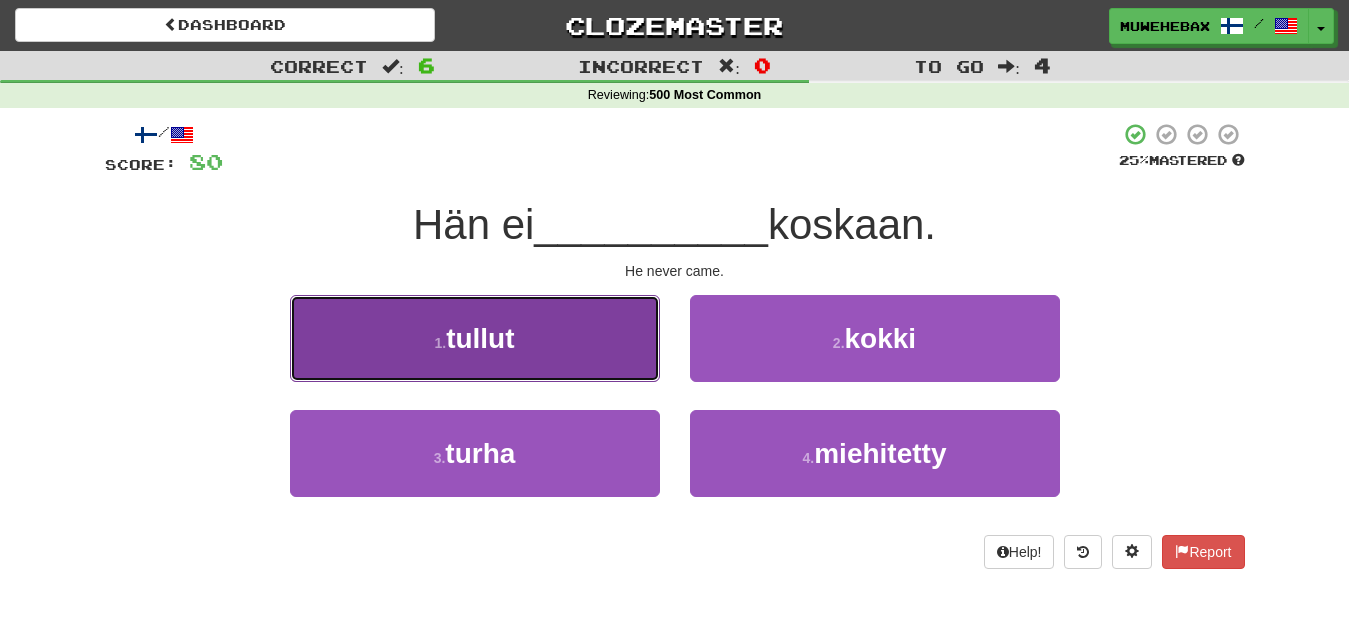 click on "1 .  tullut" at bounding box center [475, 338] 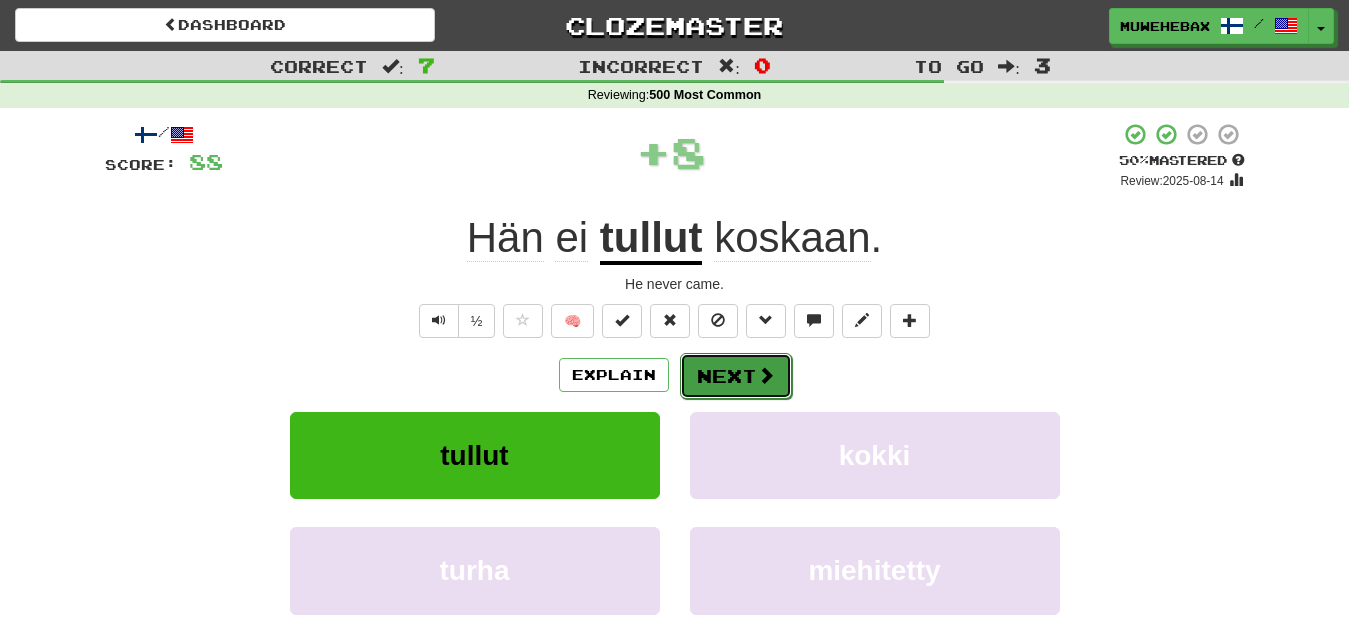 click on "Next" at bounding box center [736, 376] 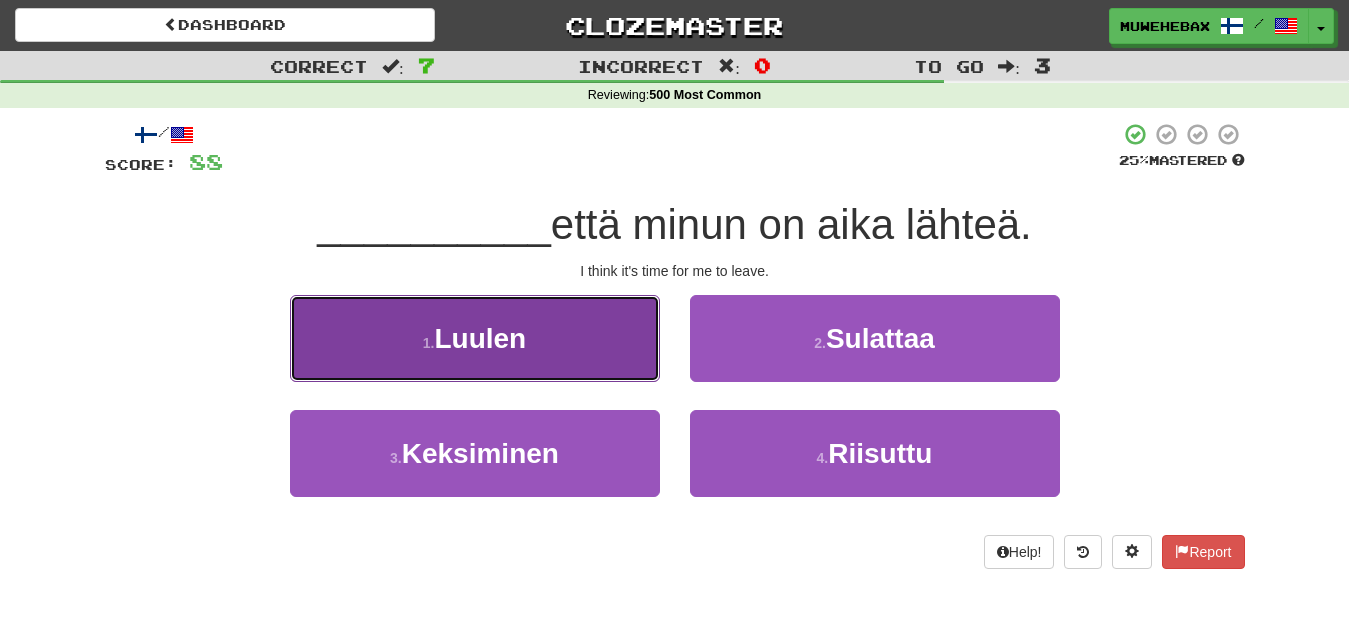 click on "1 .  Luulen" at bounding box center [475, 338] 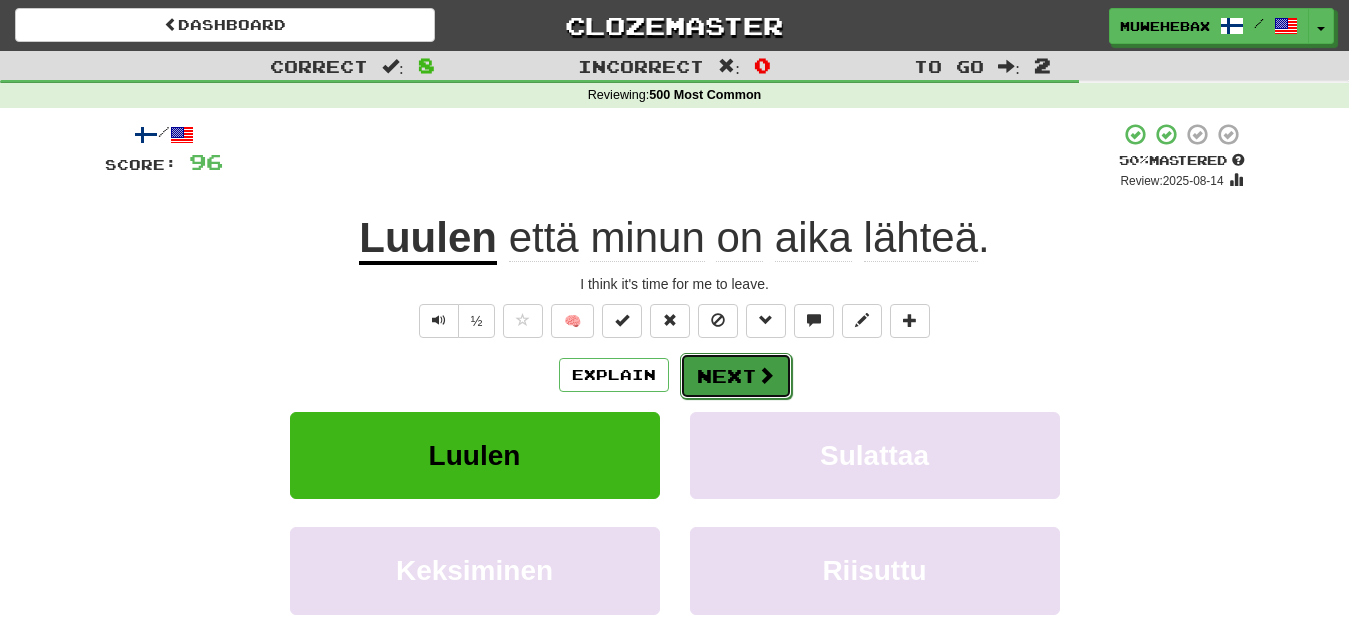 click on "Next" at bounding box center (736, 376) 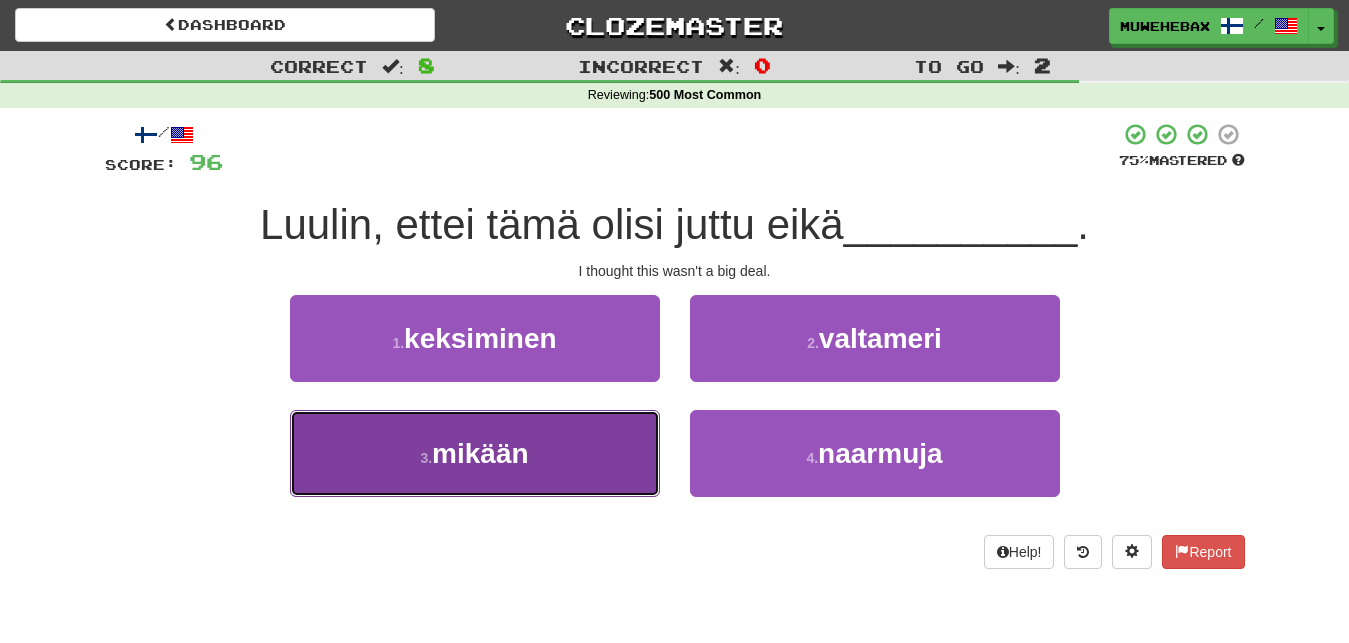 click on "3 .  mikään" at bounding box center [475, 453] 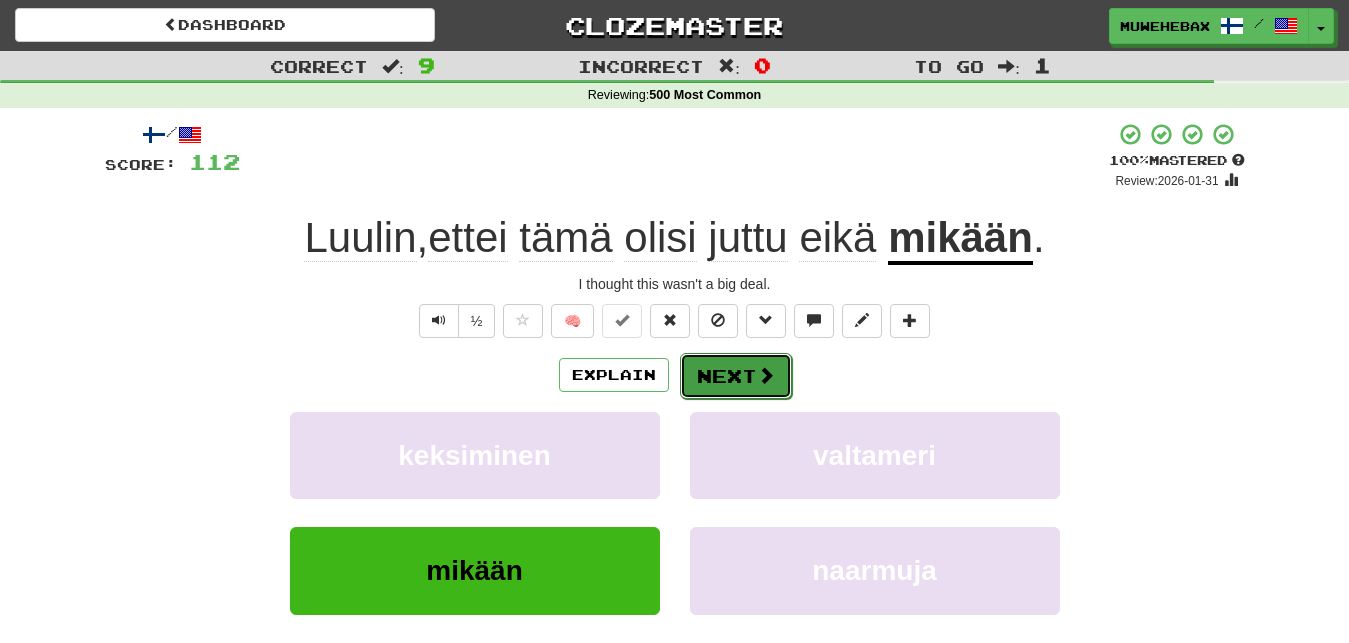 click on "Next" at bounding box center [736, 376] 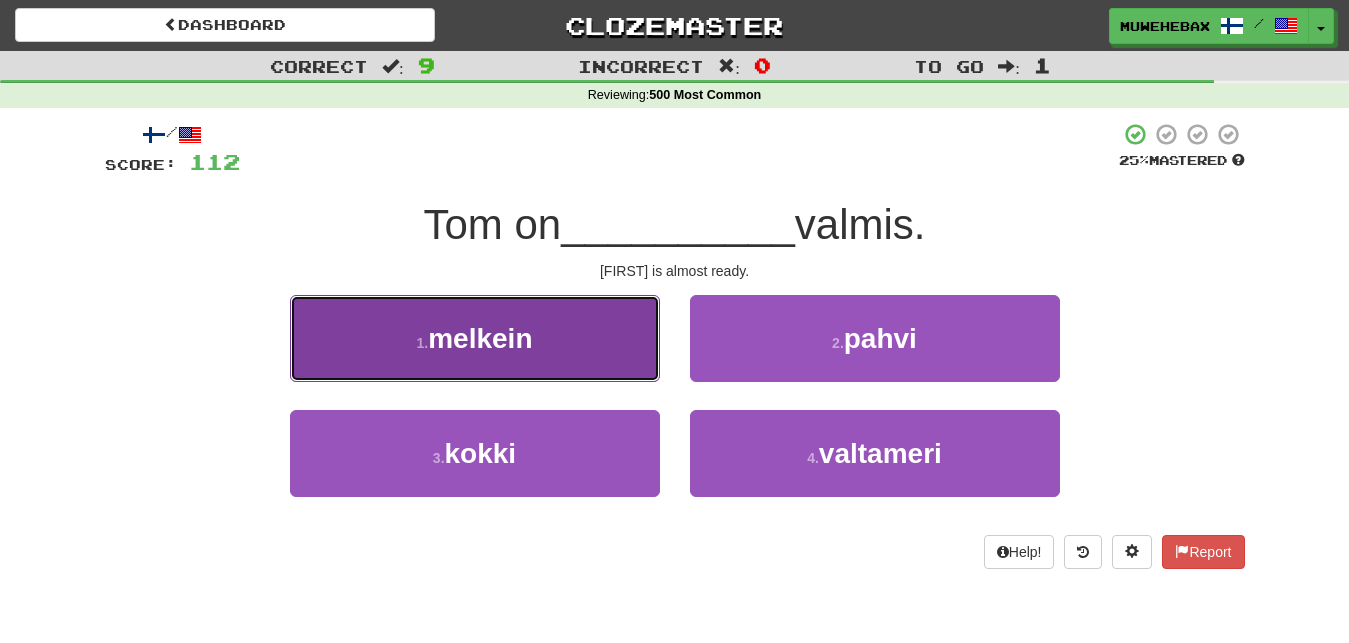 click on "1 .  melkein" at bounding box center [475, 338] 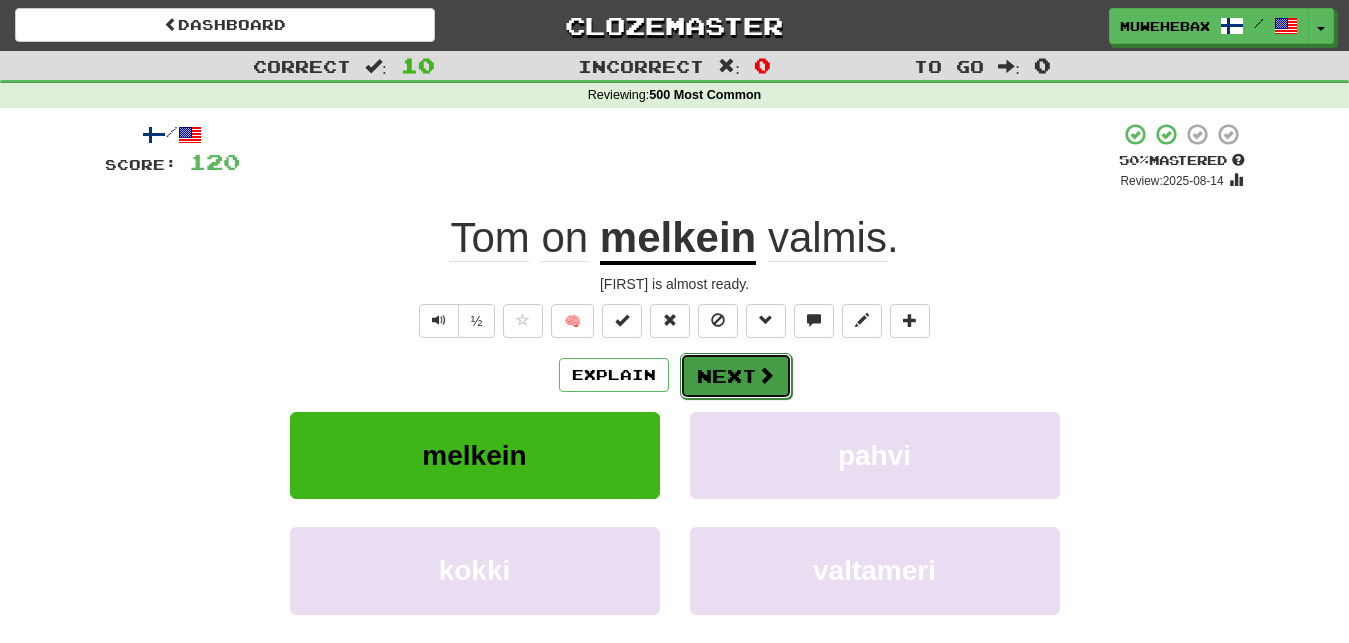 click on "Next" at bounding box center (736, 376) 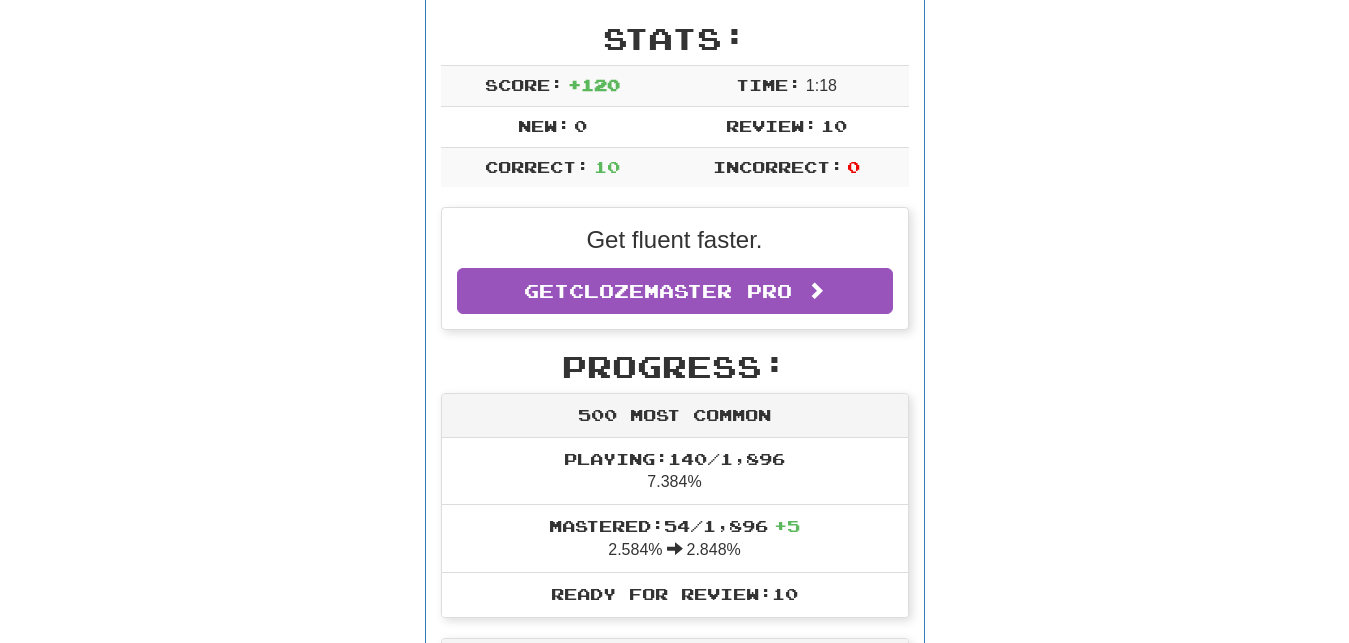scroll, scrollTop: 0, scrollLeft: 0, axis: both 